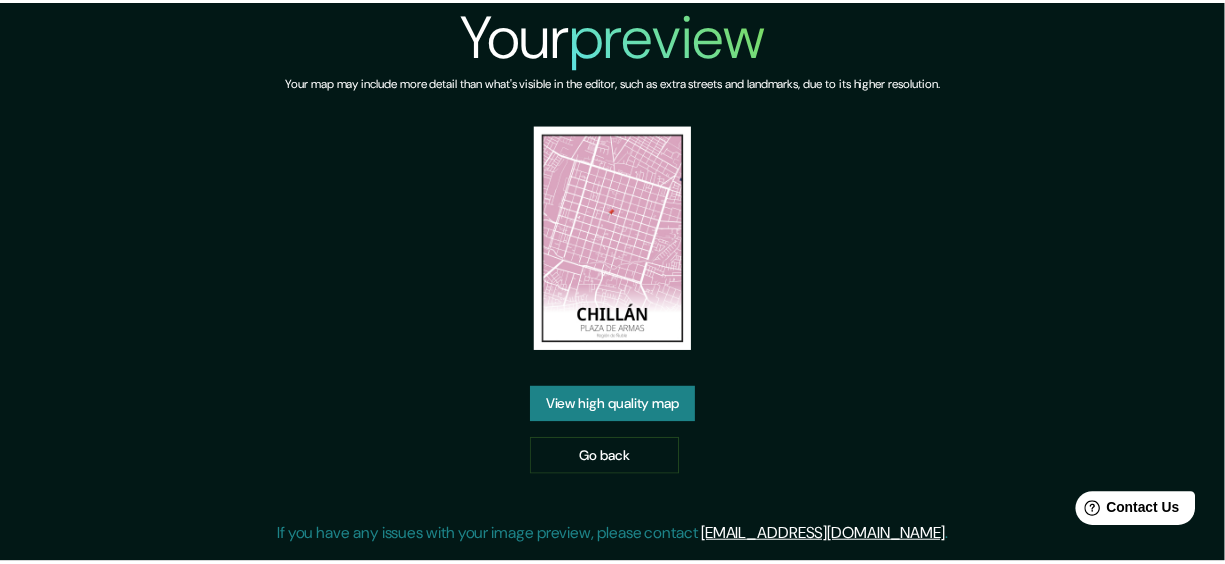 scroll, scrollTop: 0, scrollLeft: 0, axis: both 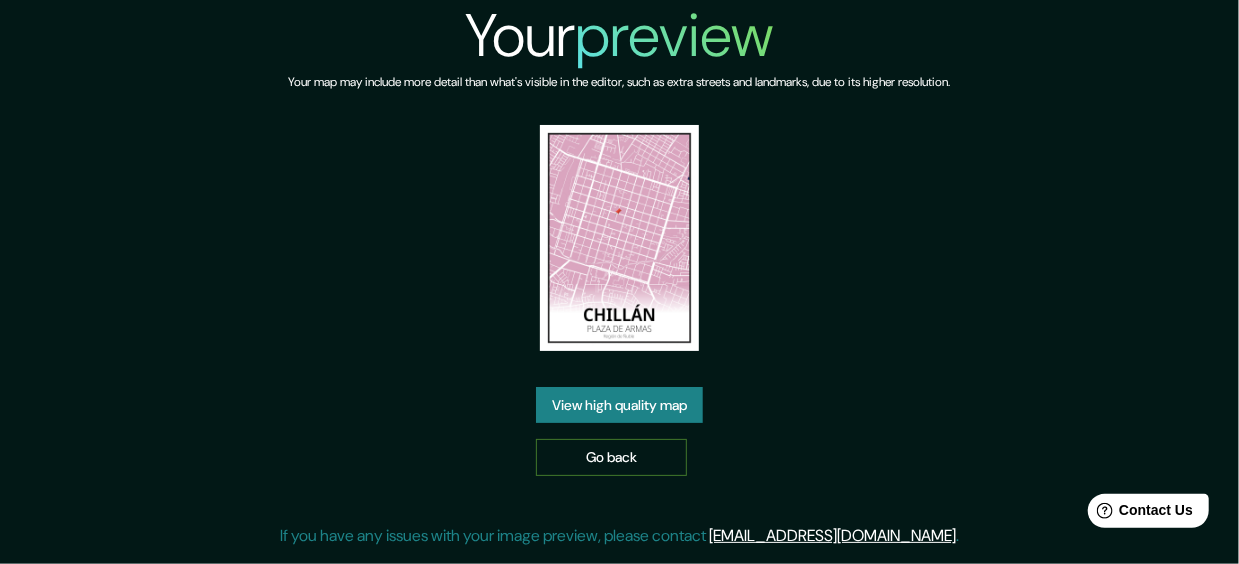 click on "Go back" at bounding box center [611, 457] 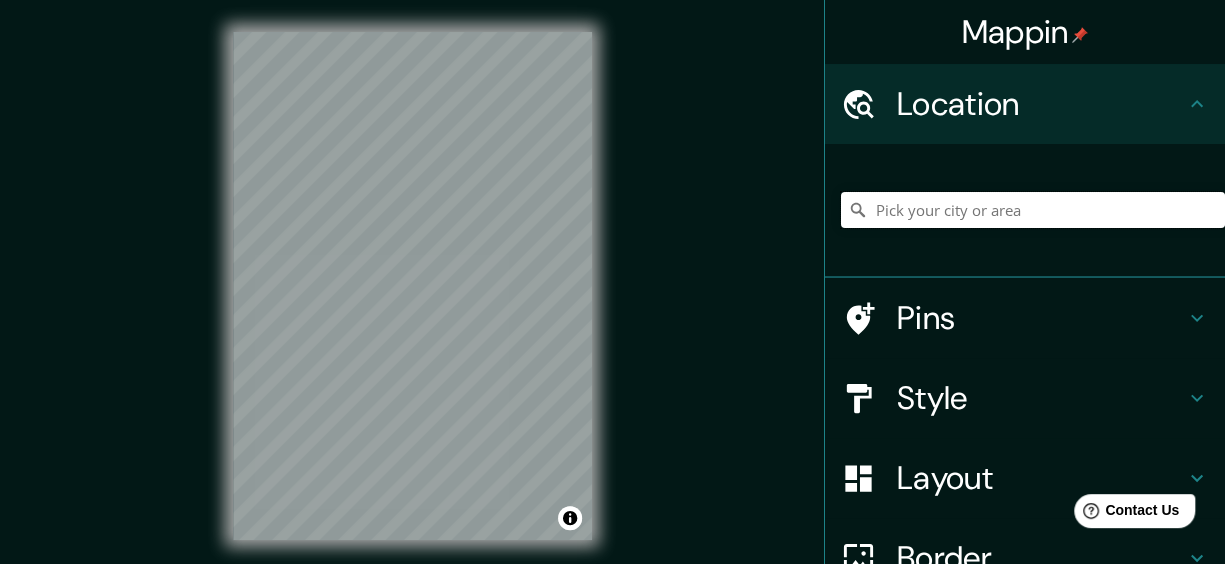 drag, startPoint x: 872, startPoint y: 194, endPoint x: 887, endPoint y: 200, distance: 16.155495 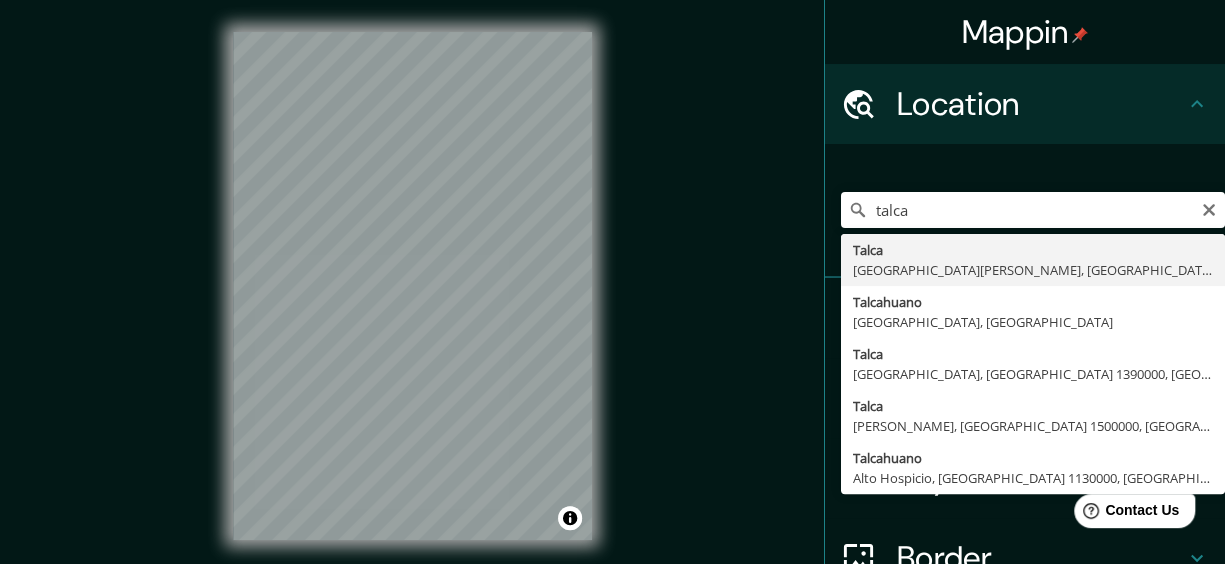 drag, startPoint x: 909, startPoint y: 266, endPoint x: 878, endPoint y: 349, distance: 88.60023 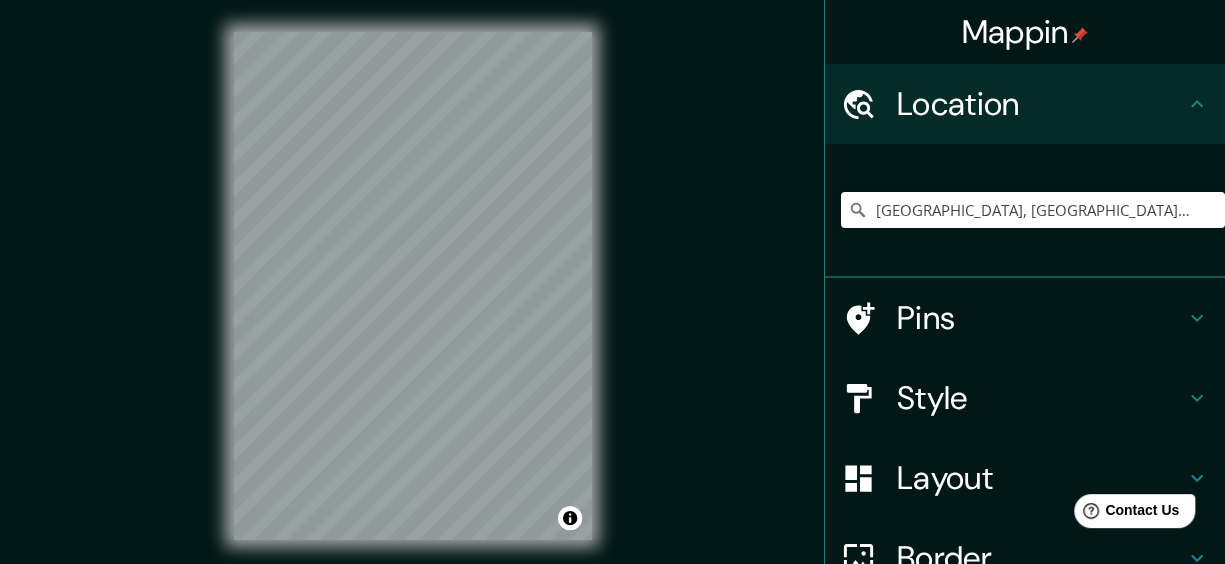 drag, startPoint x: 878, startPoint y: 349, endPoint x: 743, endPoint y: 178, distance: 217.86693 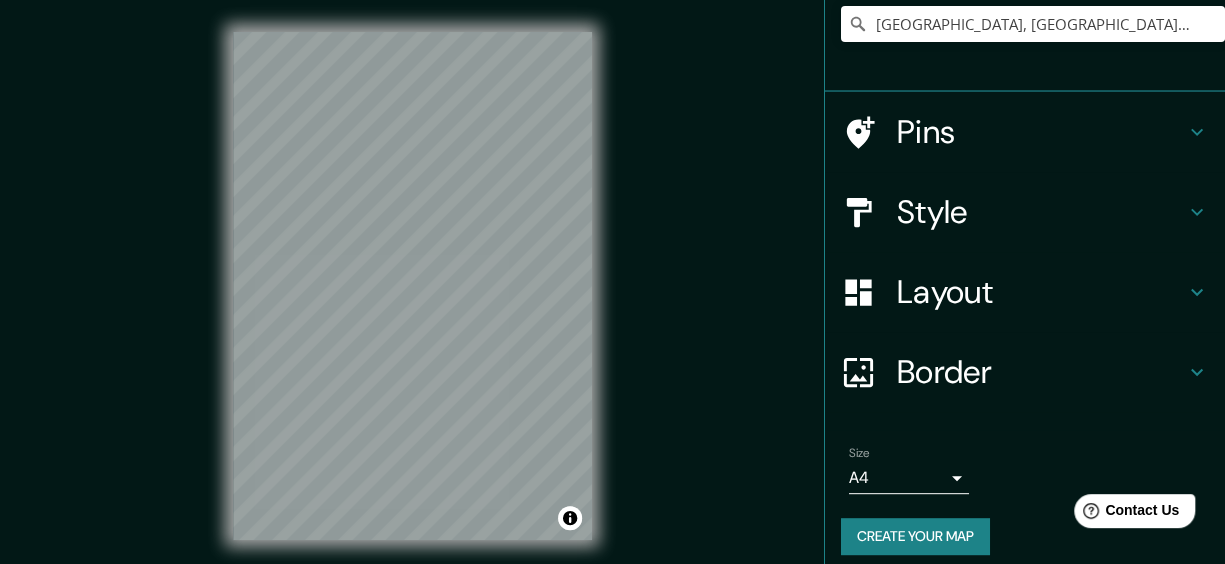 scroll, scrollTop: 200, scrollLeft: 0, axis: vertical 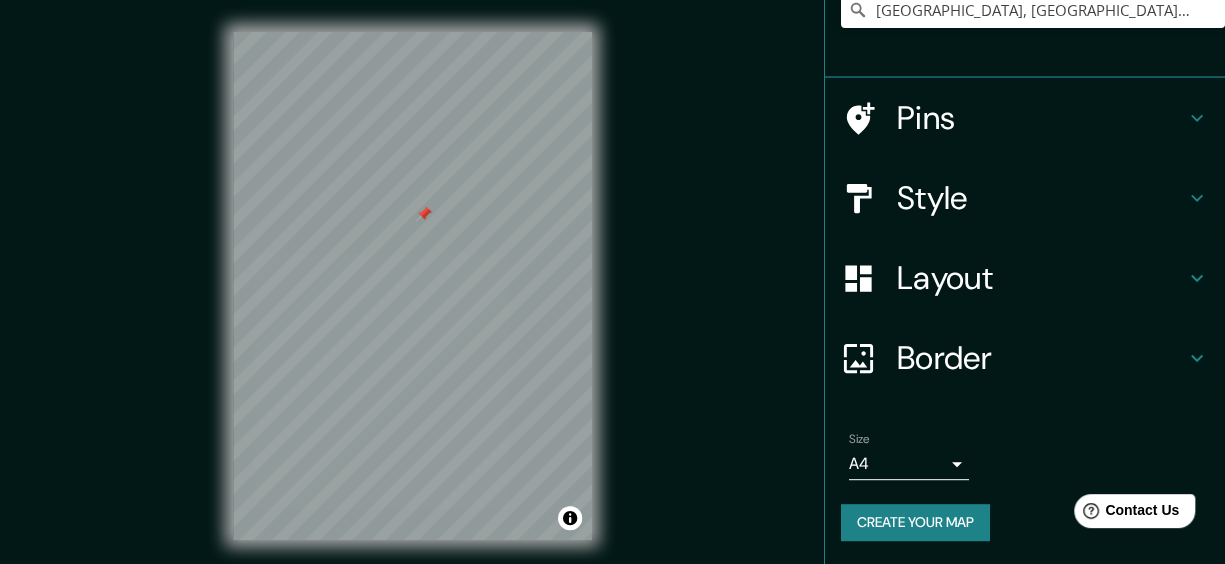 click on "Style" at bounding box center [1041, 198] 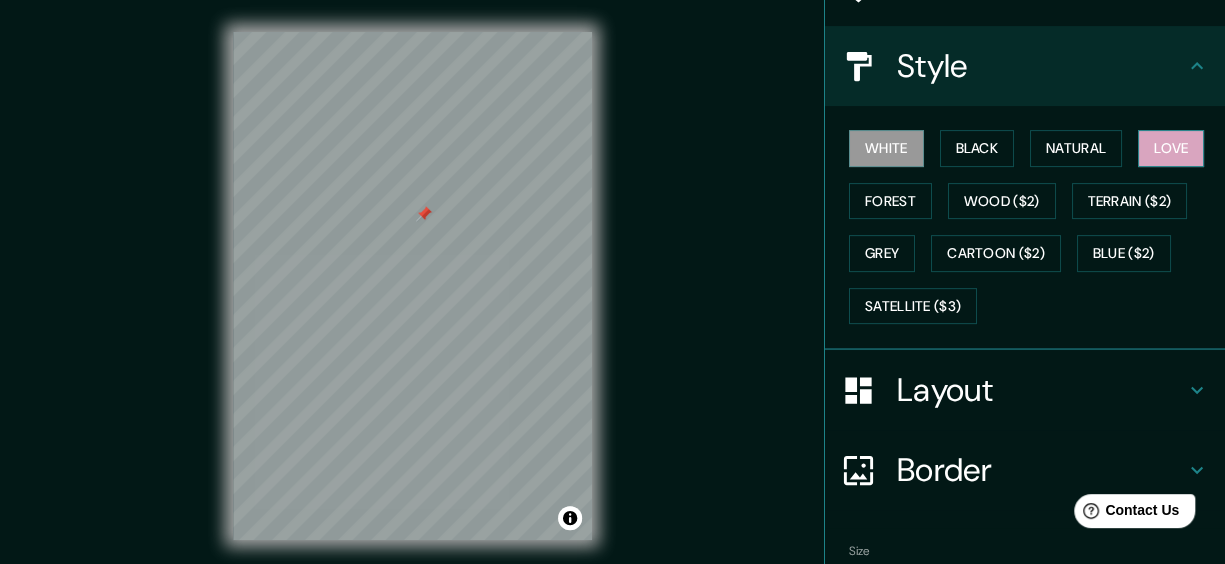 click on "Love" at bounding box center [1171, 148] 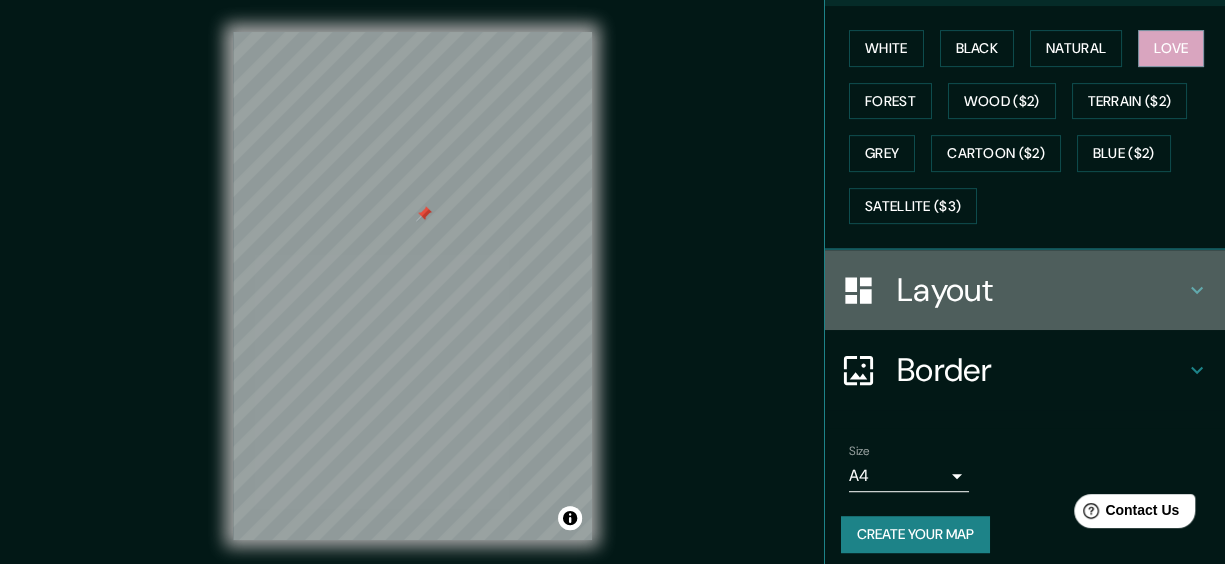 click on "Layout" at bounding box center [1025, 290] 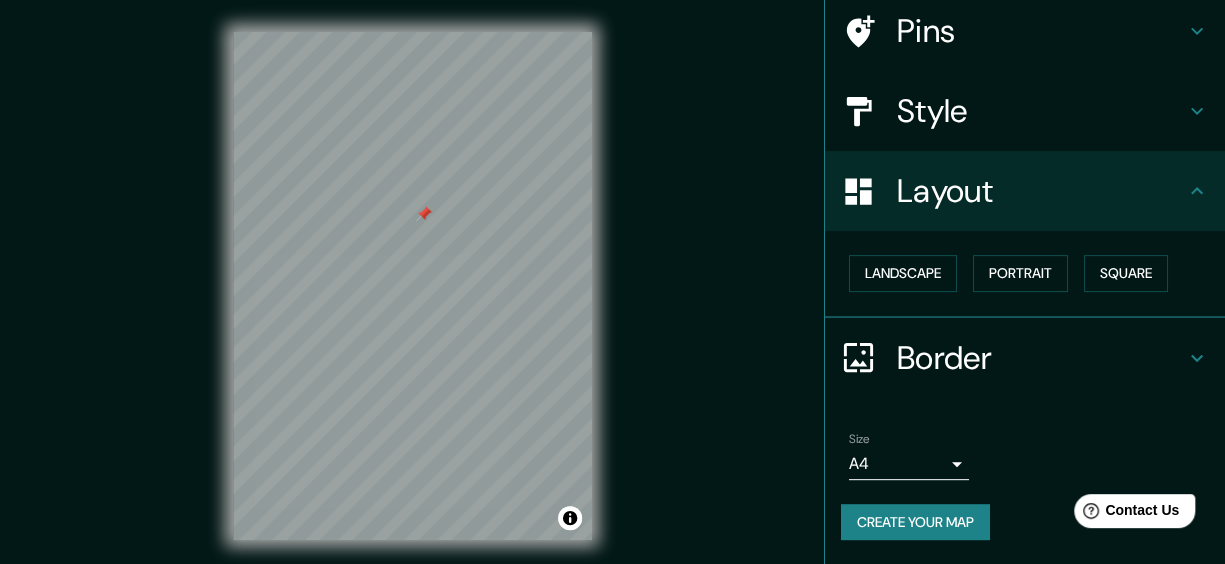 scroll, scrollTop: 154, scrollLeft: 0, axis: vertical 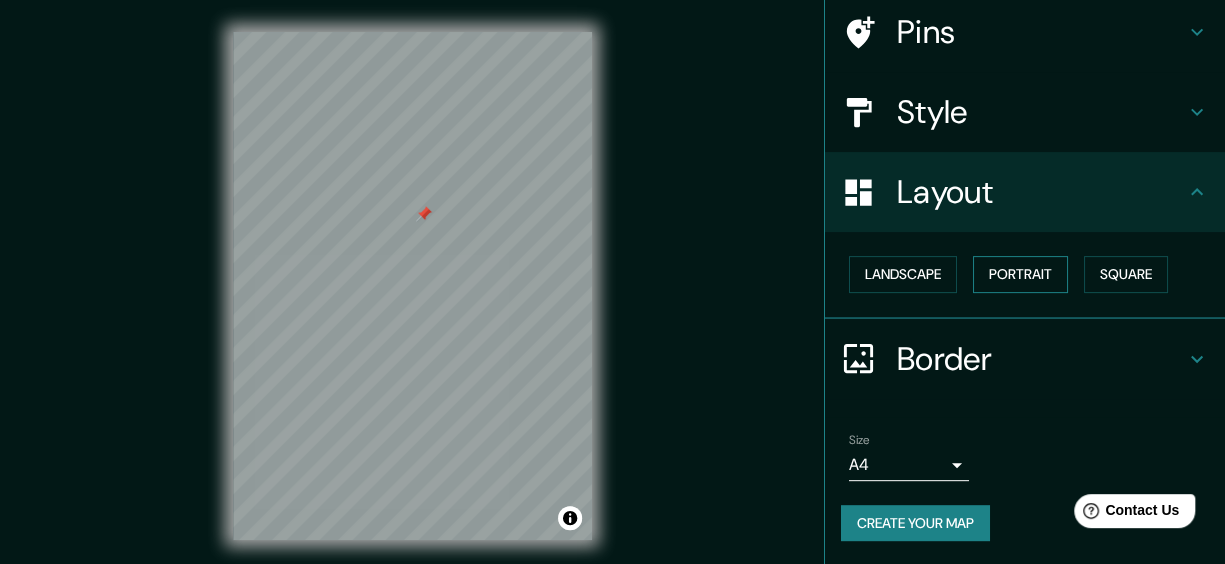 click on "Portrait" at bounding box center [1020, 274] 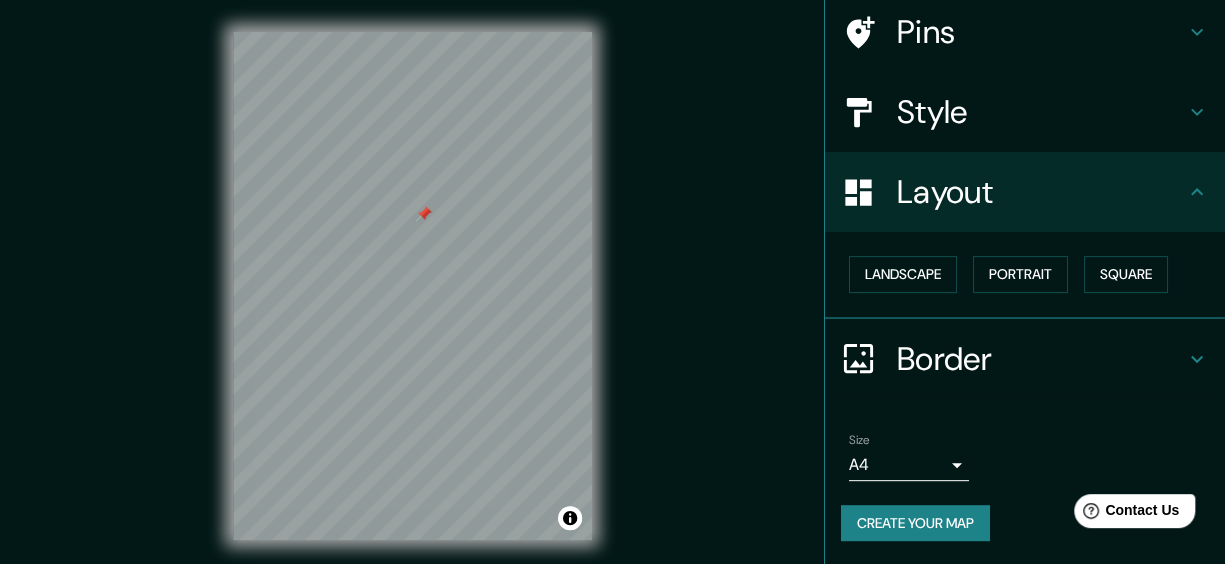click on "Border" at bounding box center [1041, 359] 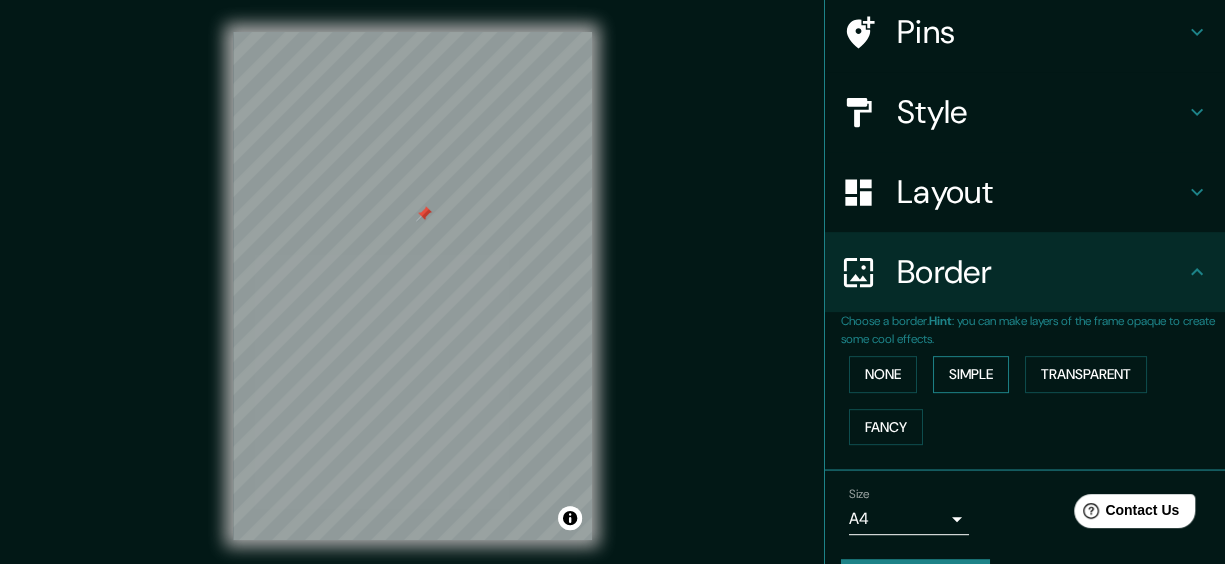 click on "Simple" at bounding box center (971, 374) 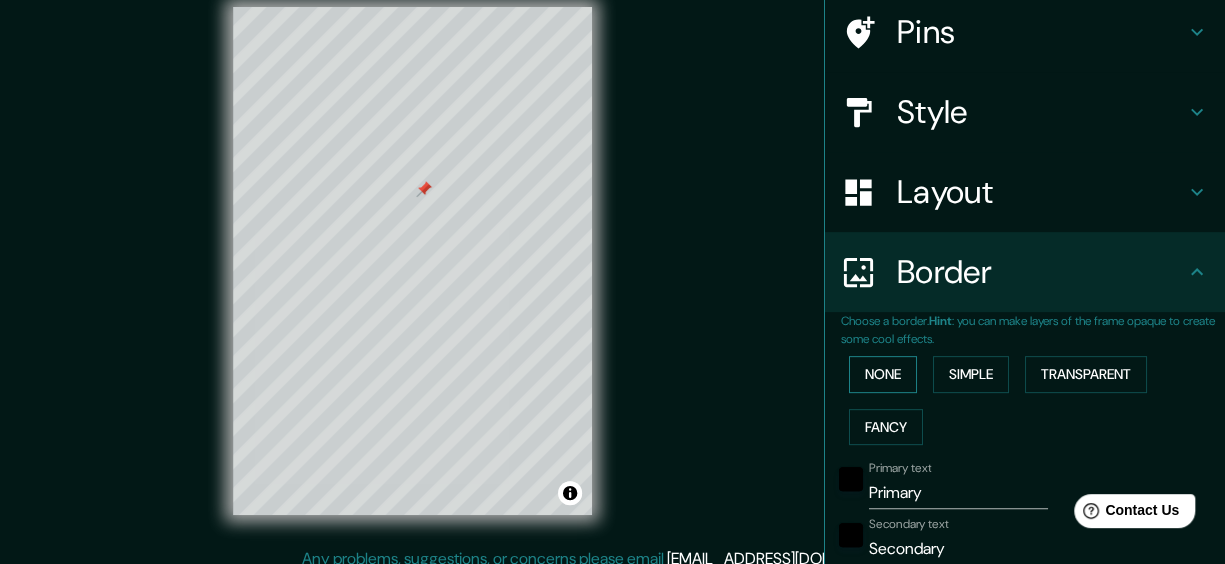 scroll, scrollTop: 39, scrollLeft: 0, axis: vertical 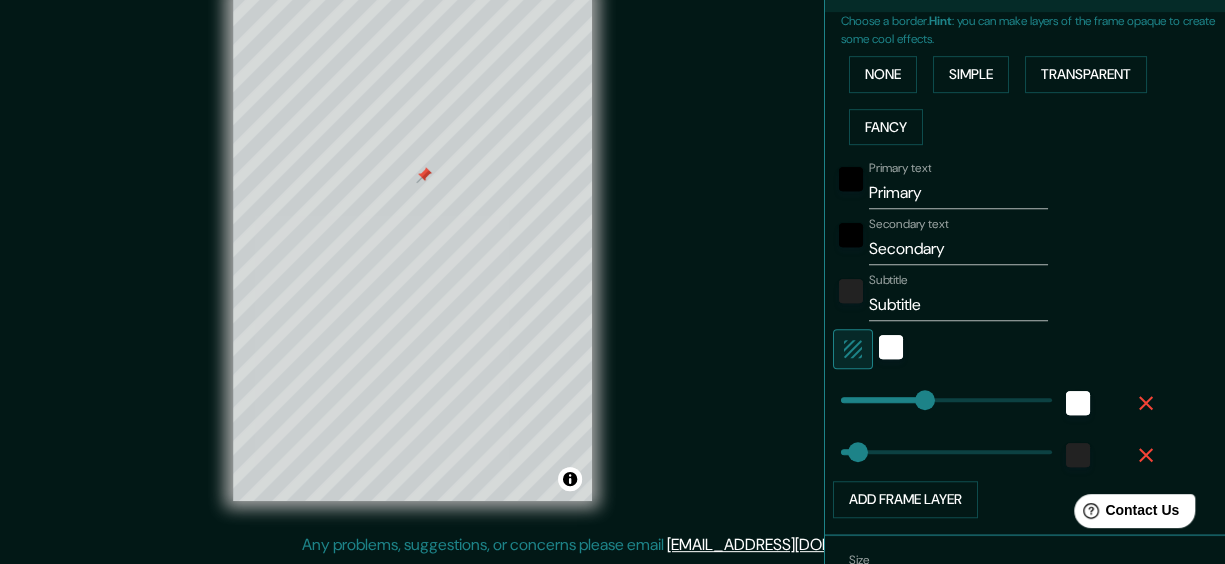 click on "Primary" at bounding box center (958, 193) 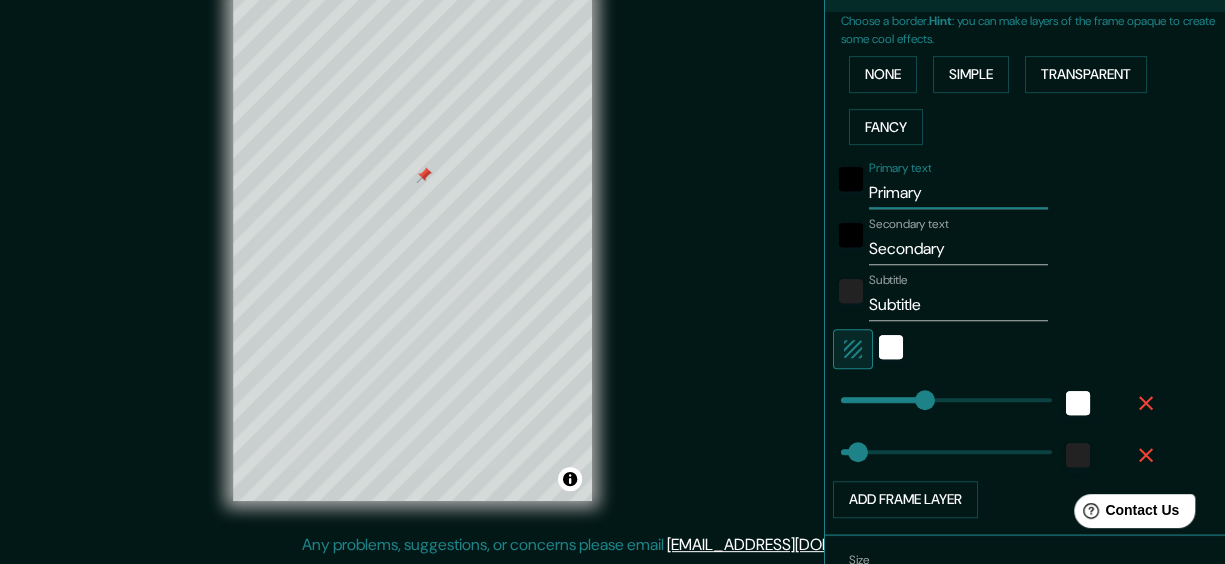 click on "Primary" at bounding box center (958, 193) 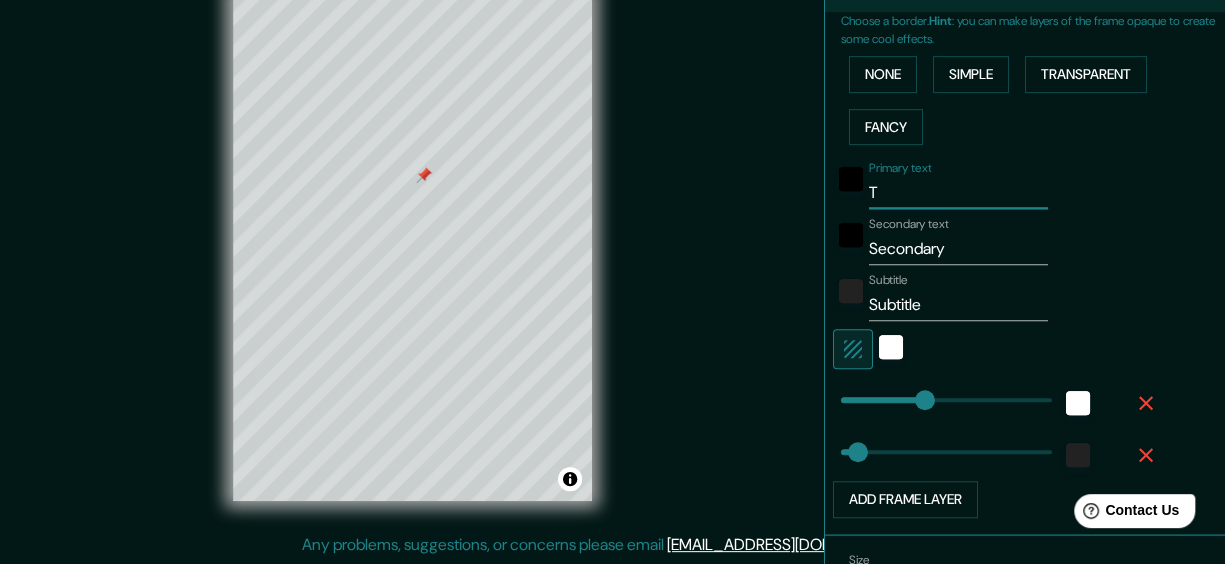 type on "144" 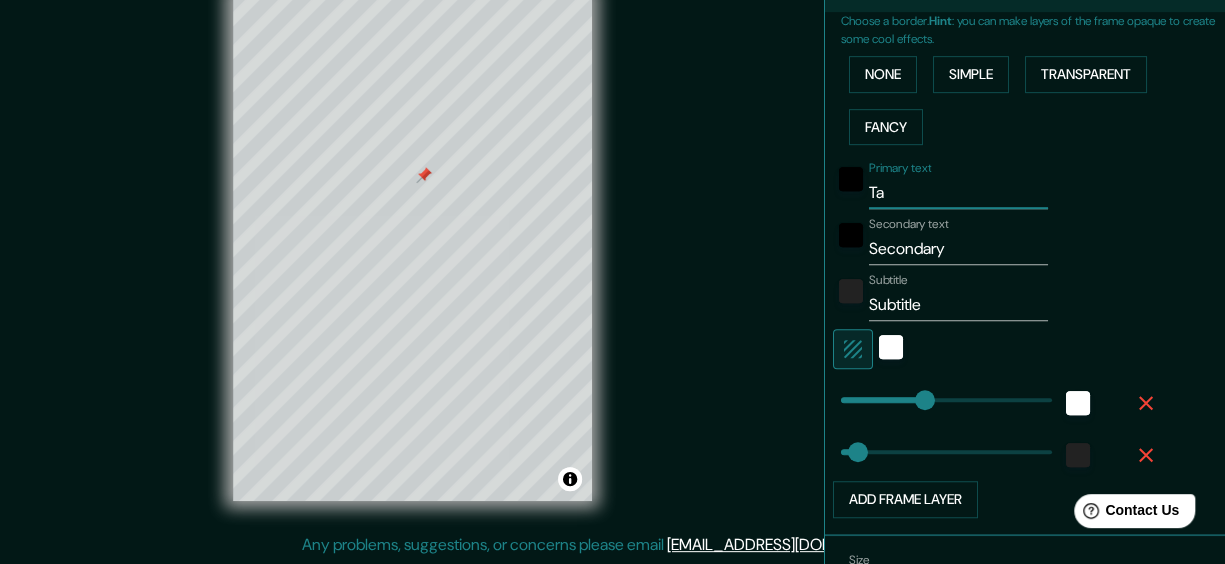 type on "144" 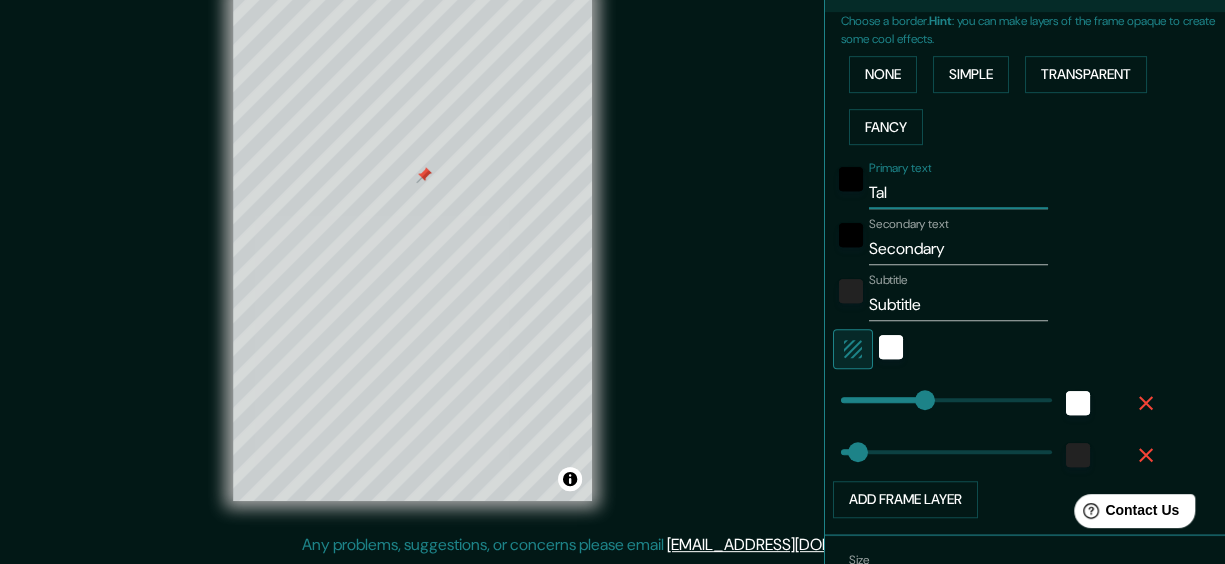 type on "Talc" 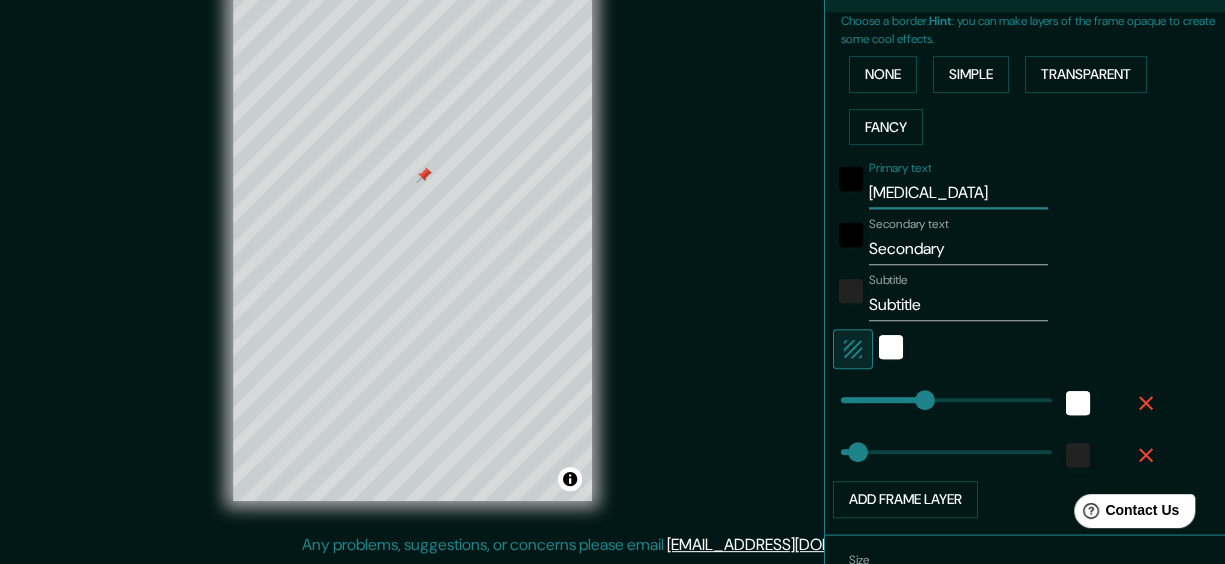 type on "144" 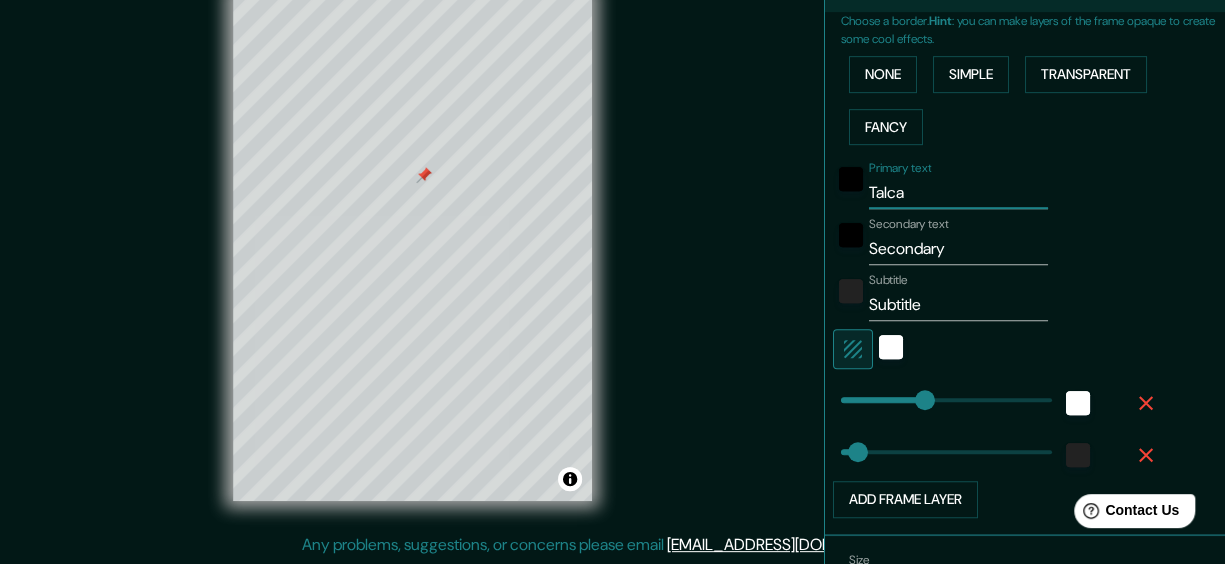 type on "Talca" 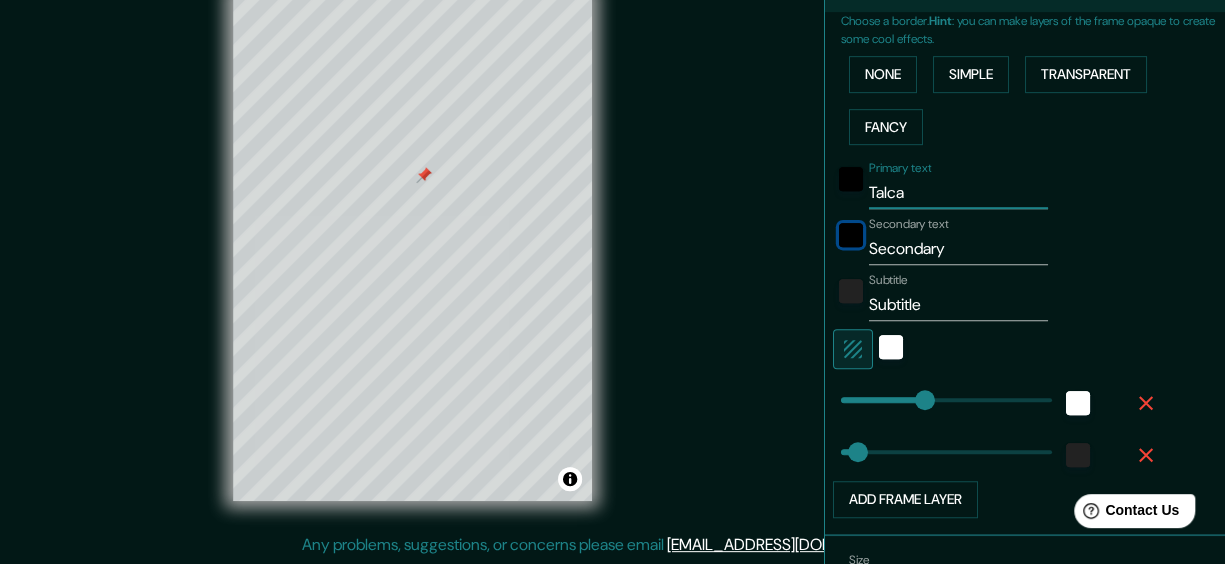 type 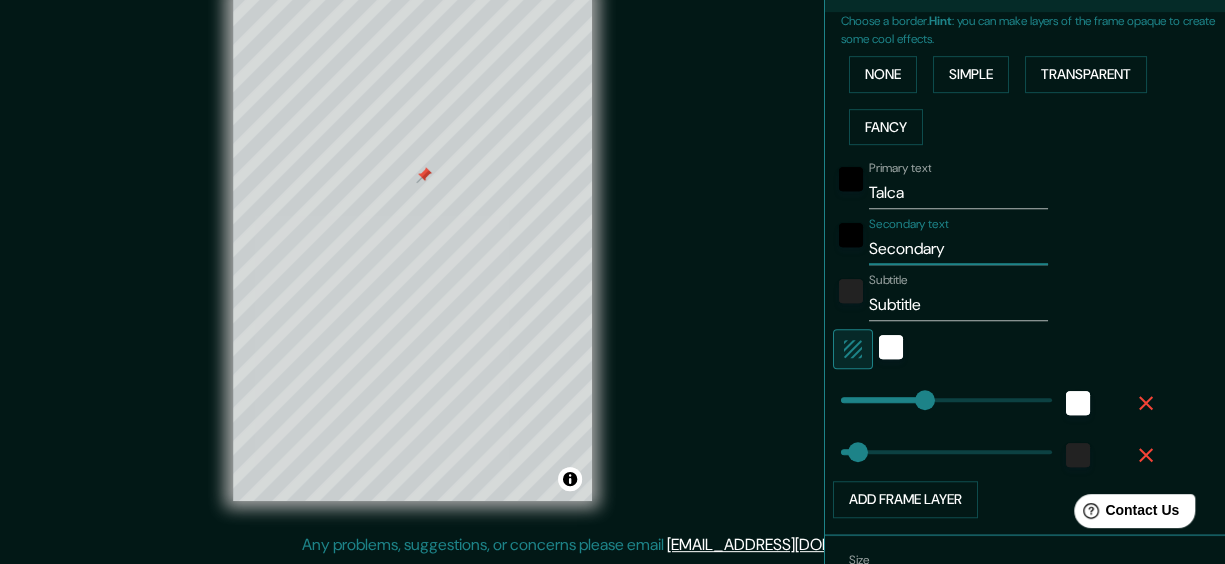 type on "P" 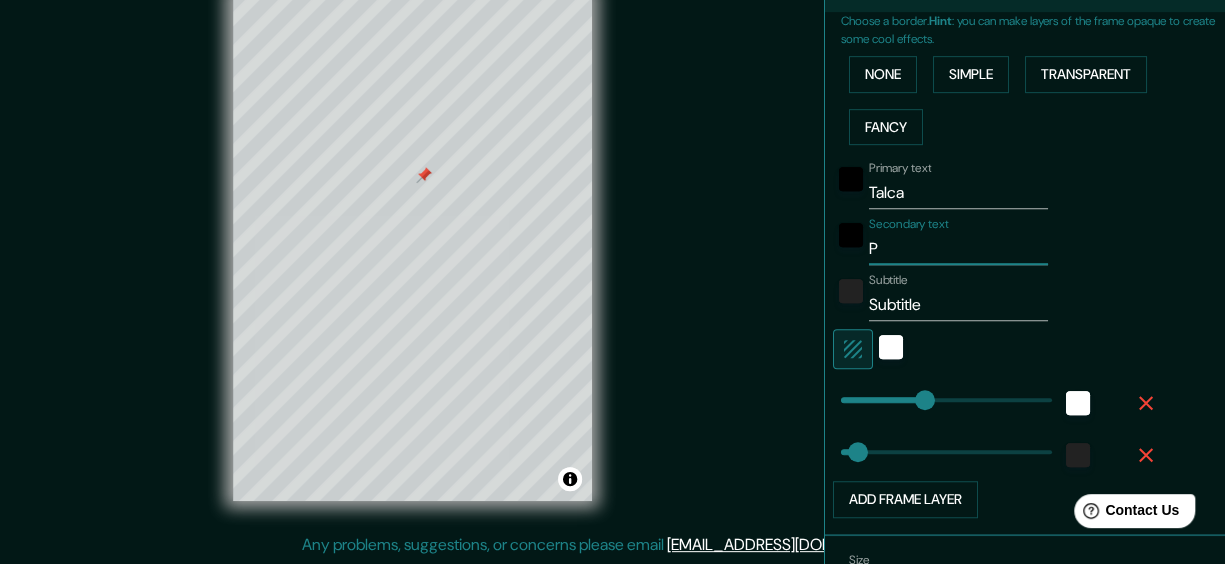 type on "144" 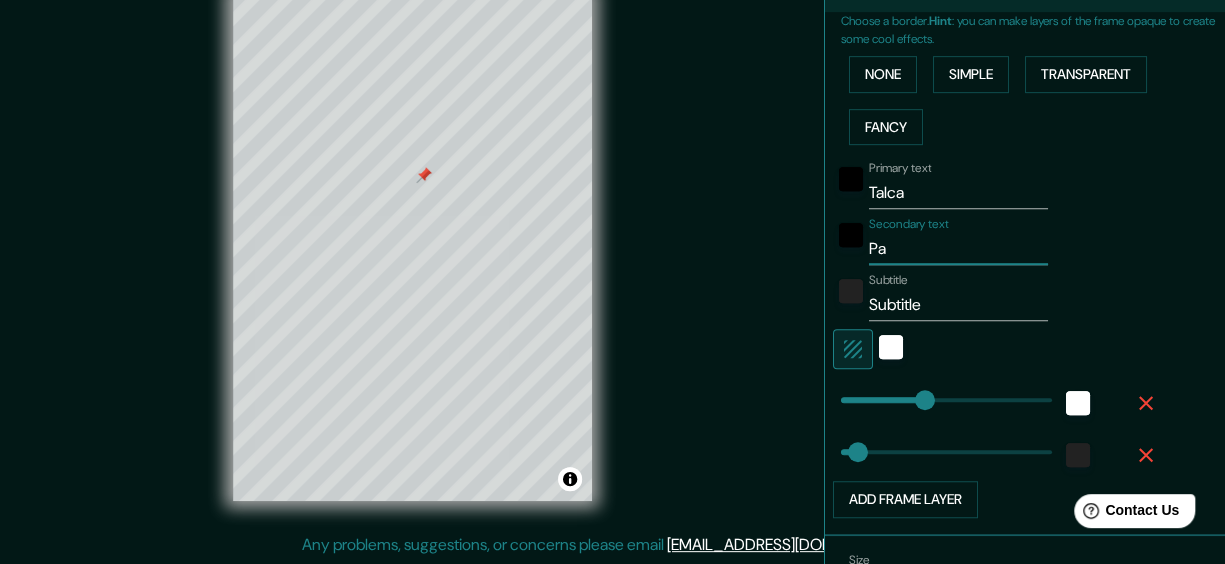 type on "Parque río claro" 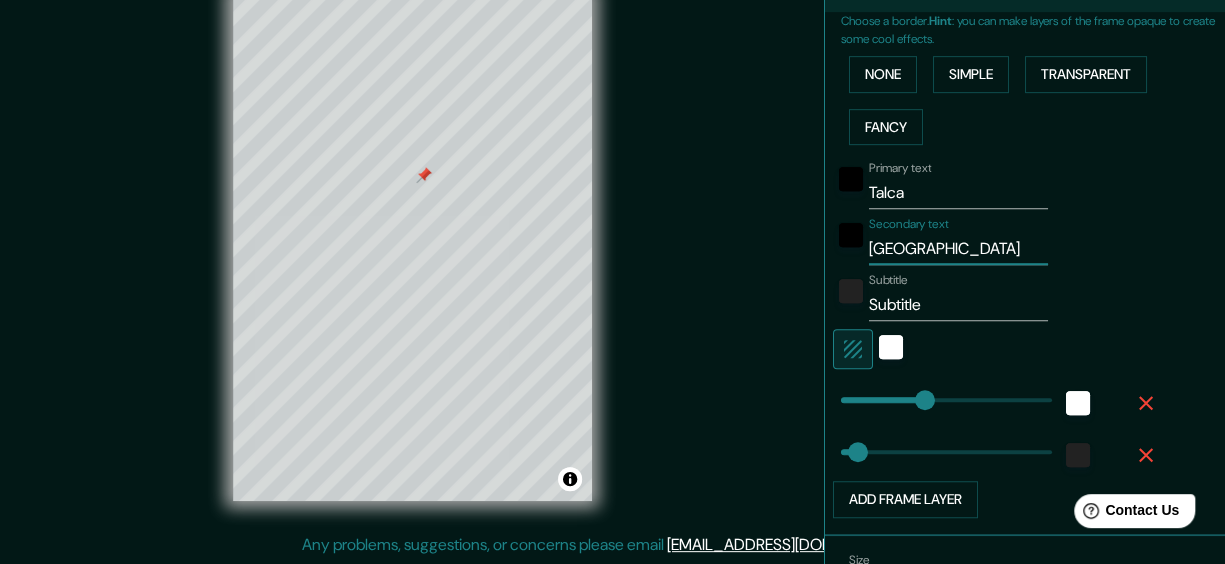 type on "144" 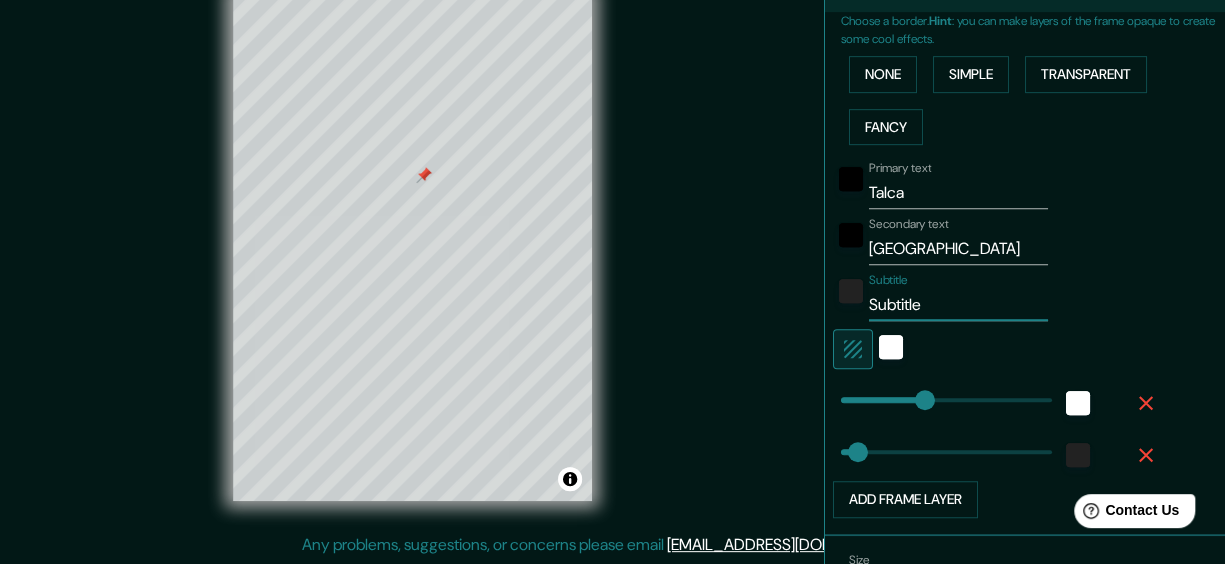 click on "Subtitle" at bounding box center [958, 305] 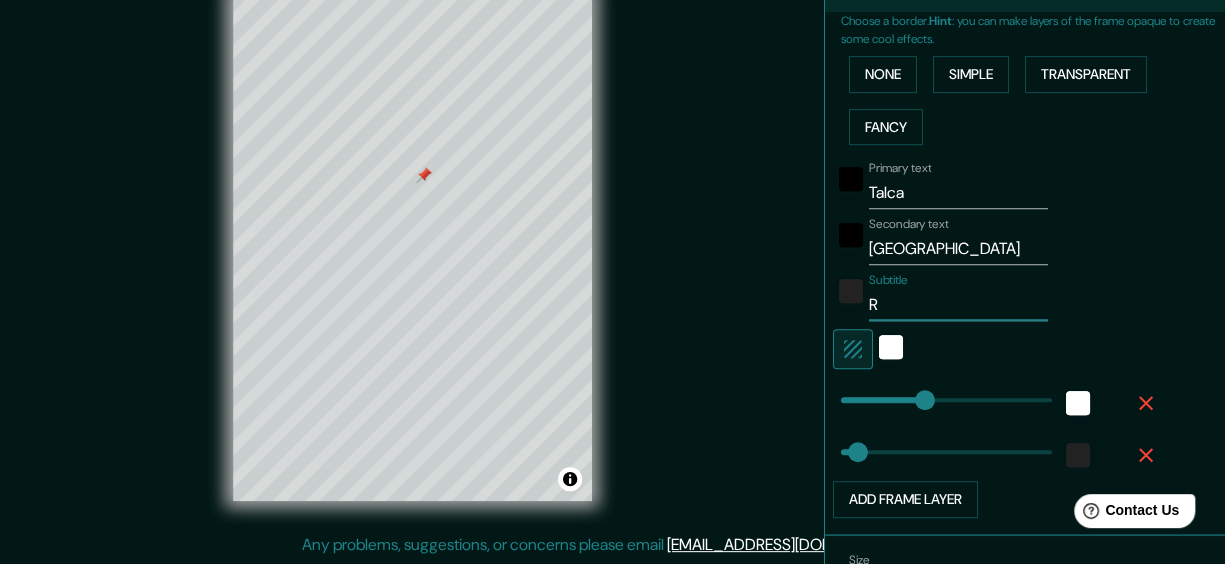 type on "144" 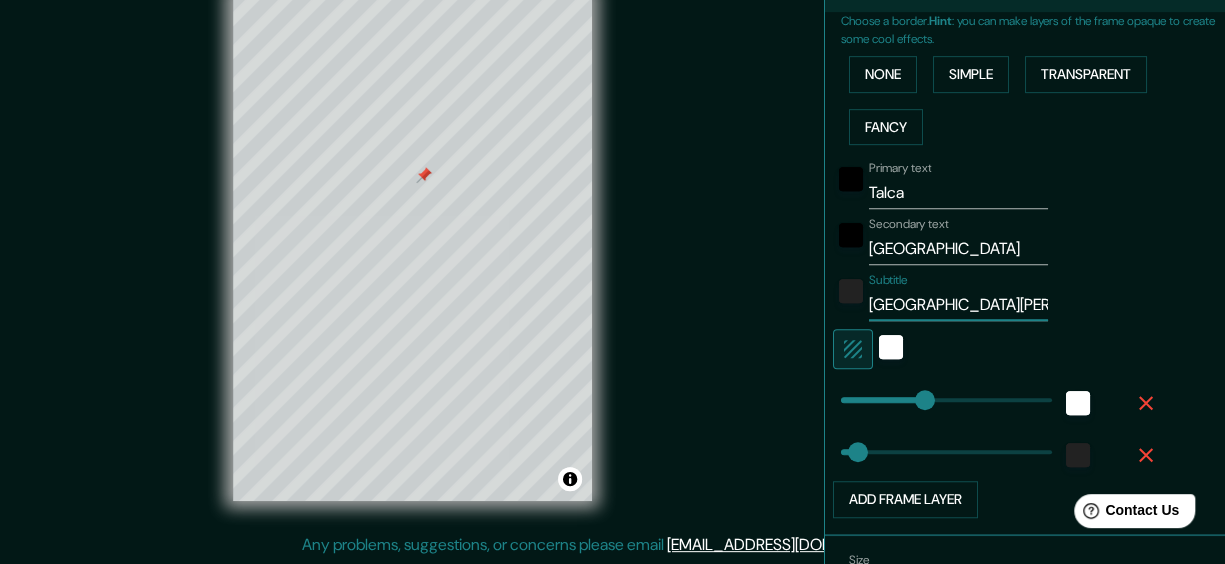type on "144" 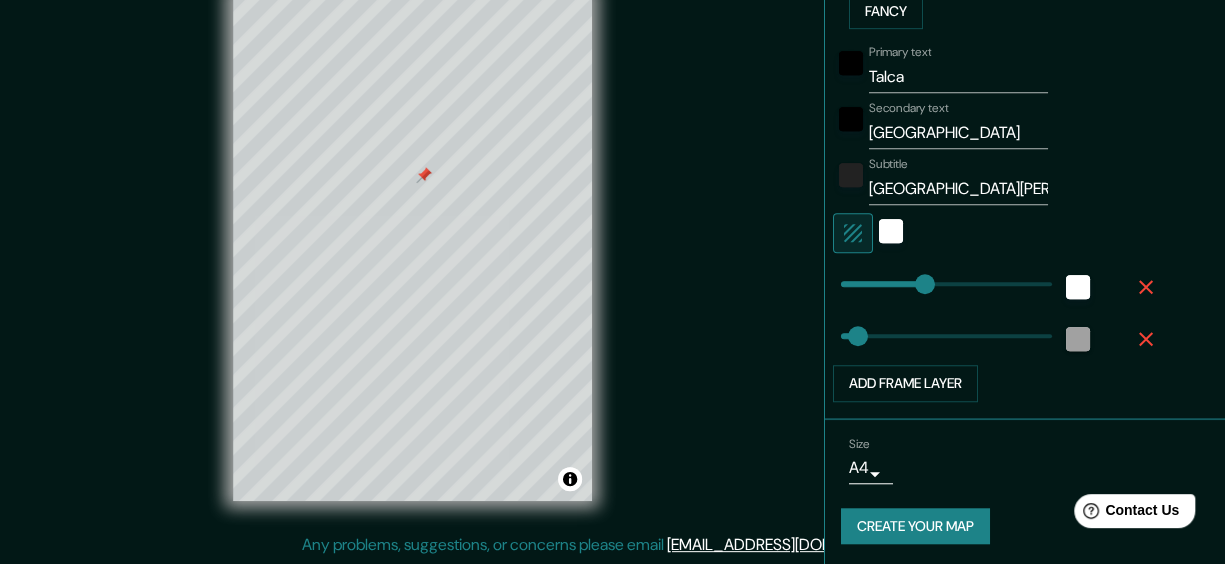 scroll, scrollTop: 571, scrollLeft: 0, axis: vertical 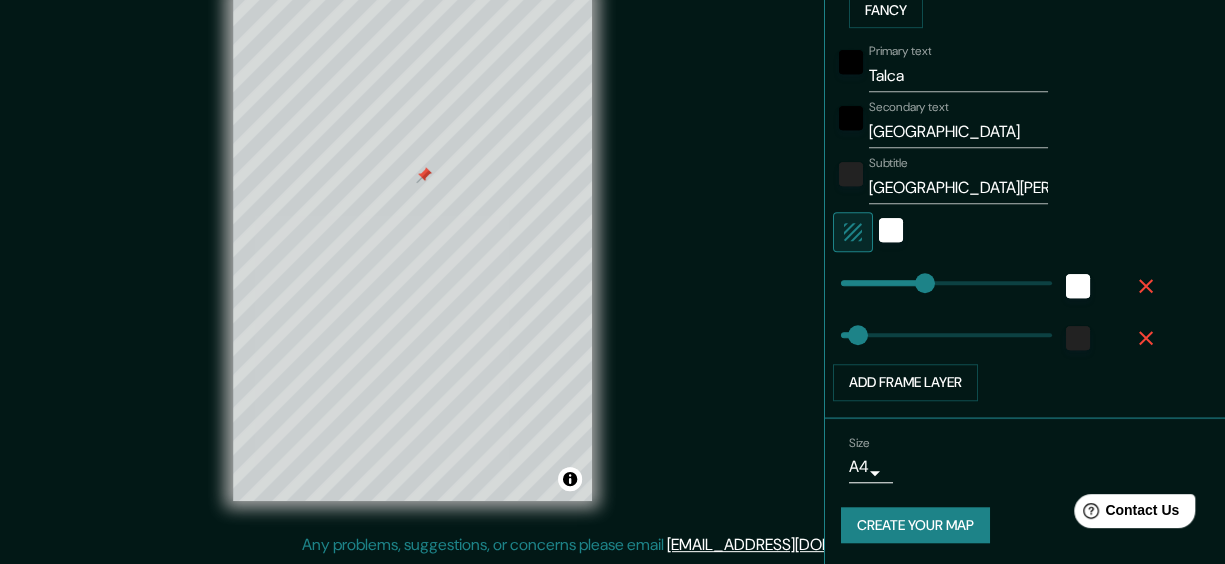 click on "Create your map" at bounding box center [915, 525] 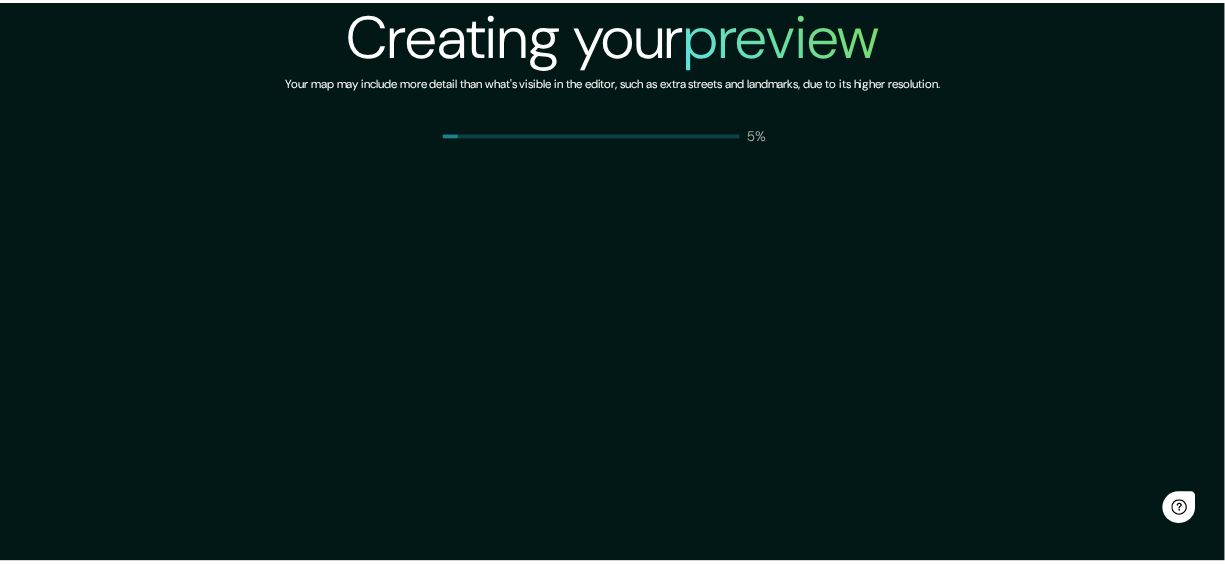 scroll, scrollTop: 0, scrollLeft: 0, axis: both 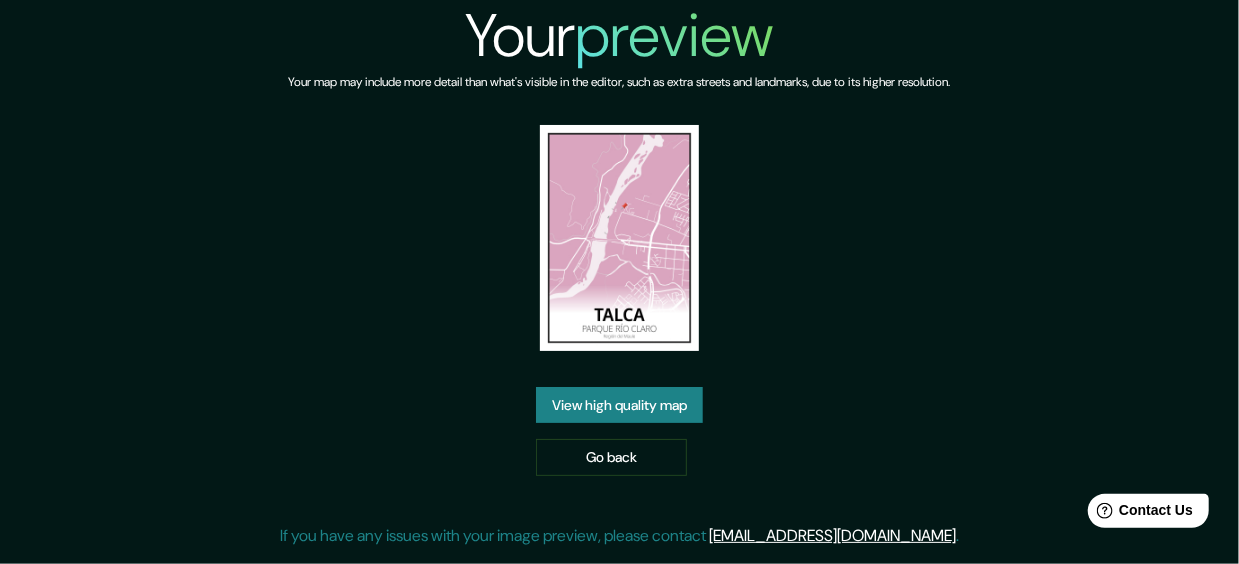 click on "Go back" at bounding box center [611, 457] 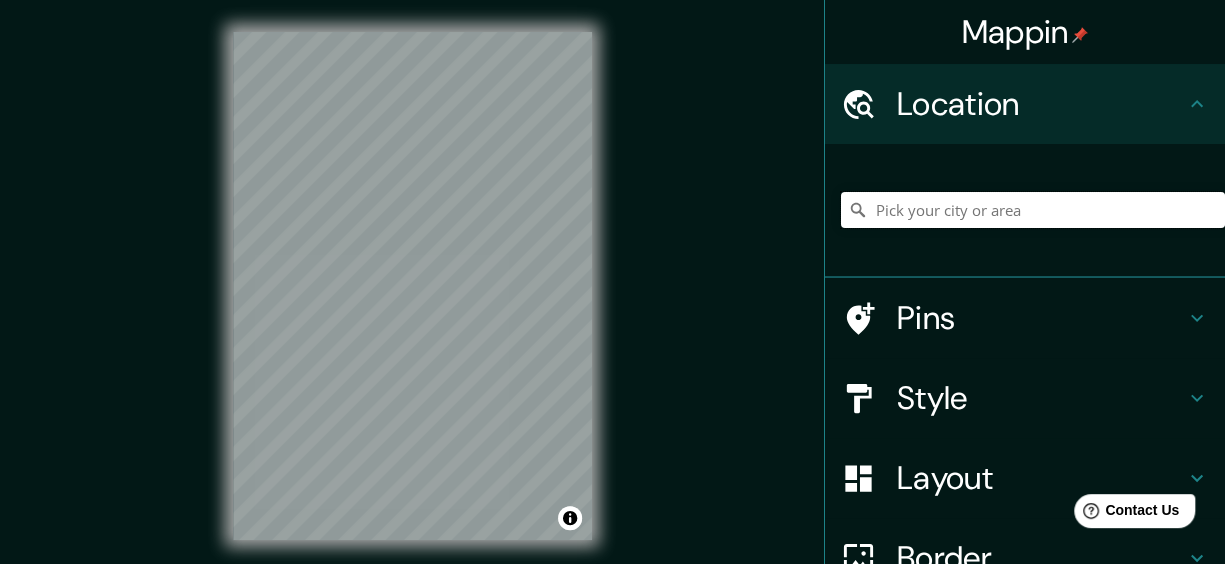 click at bounding box center [1033, 210] 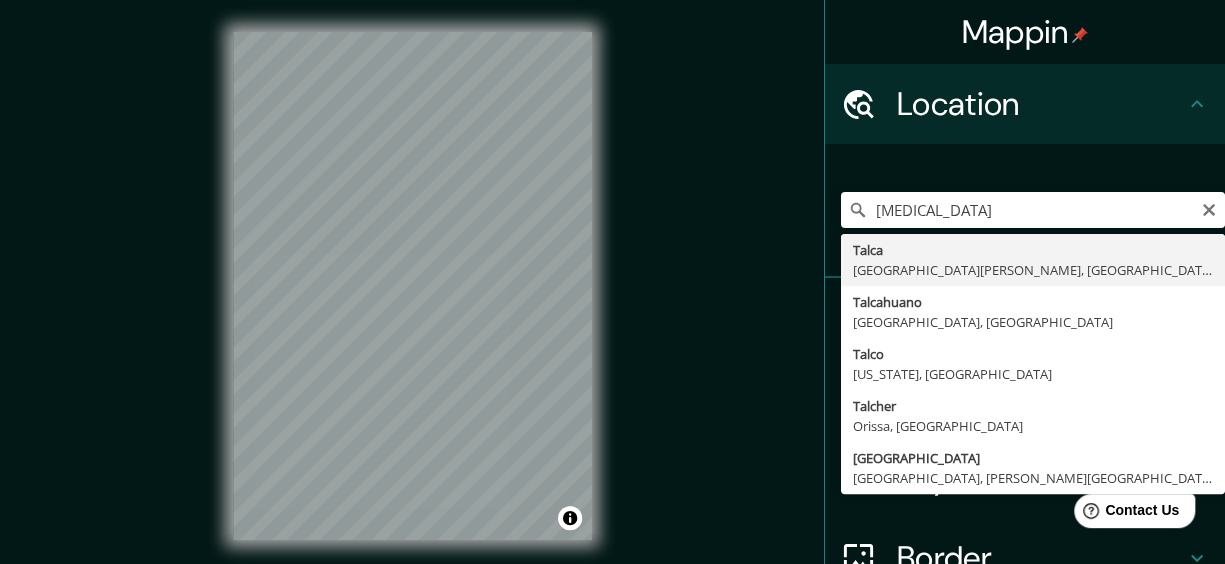 type on "Talca, Región del Maule, Chile" 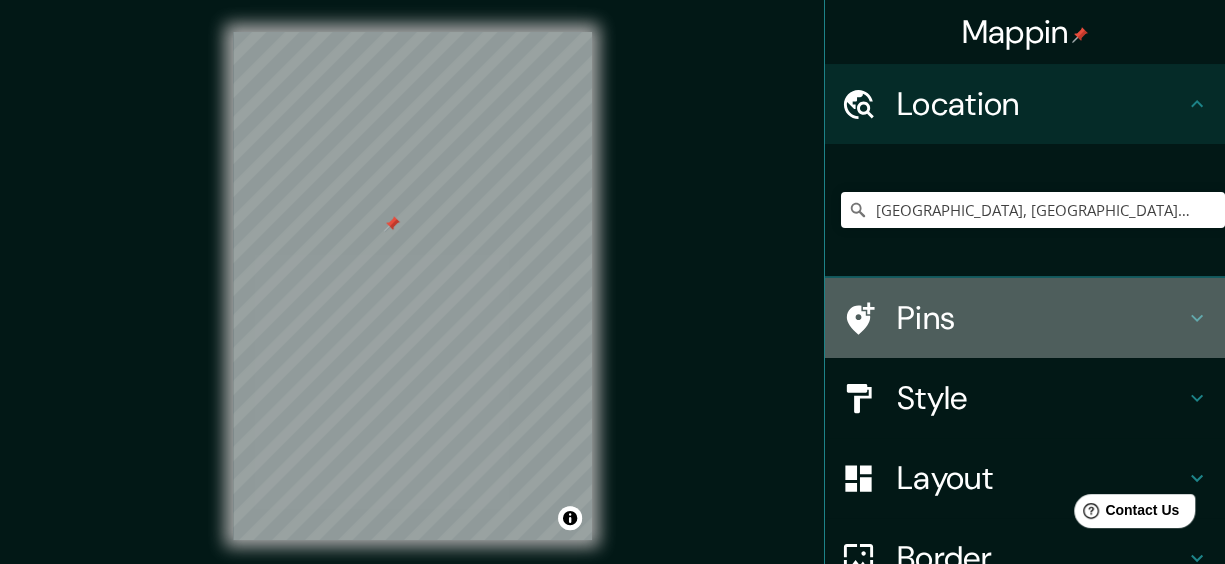 click on "Pins" at bounding box center [1025, 318] 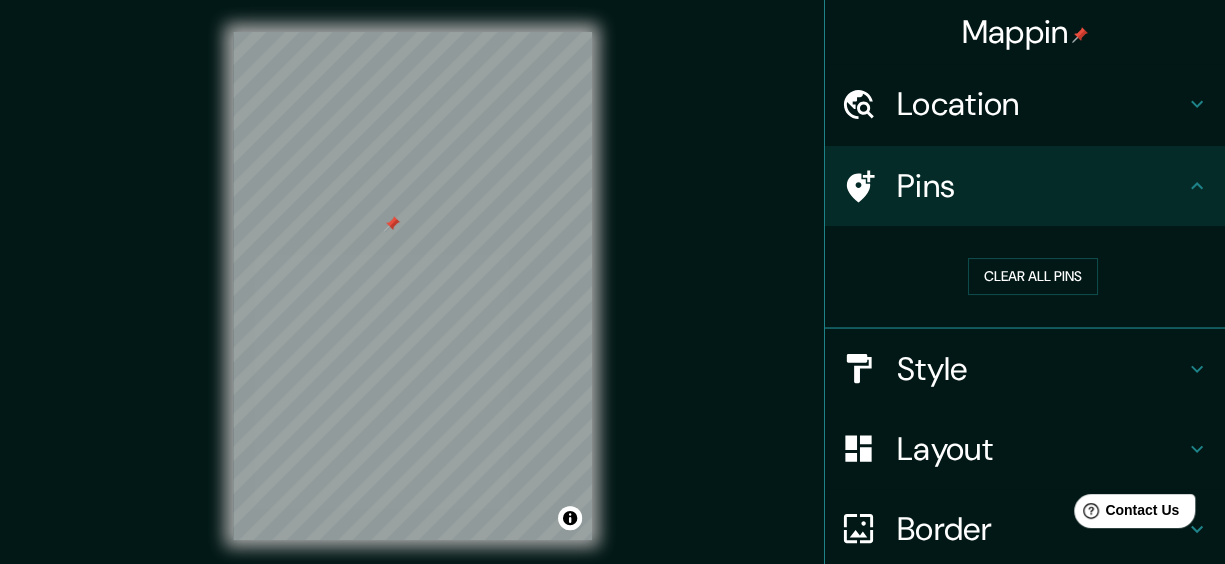 click on "Style" at bounding box center (1041, 369) 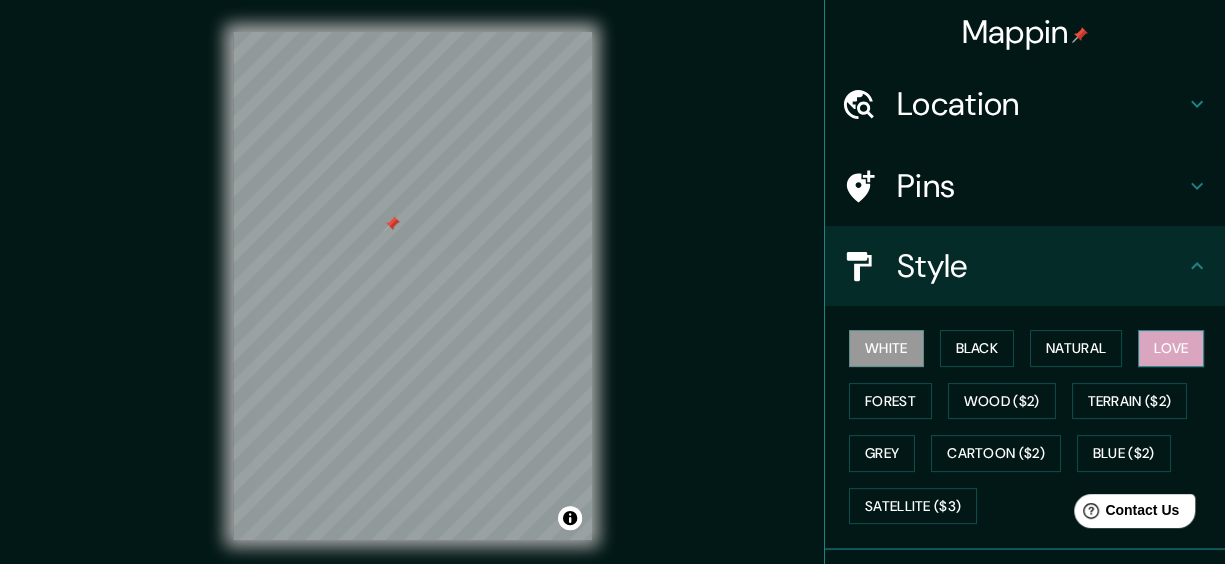 click on "Love" at bounding box center [1171, 348] 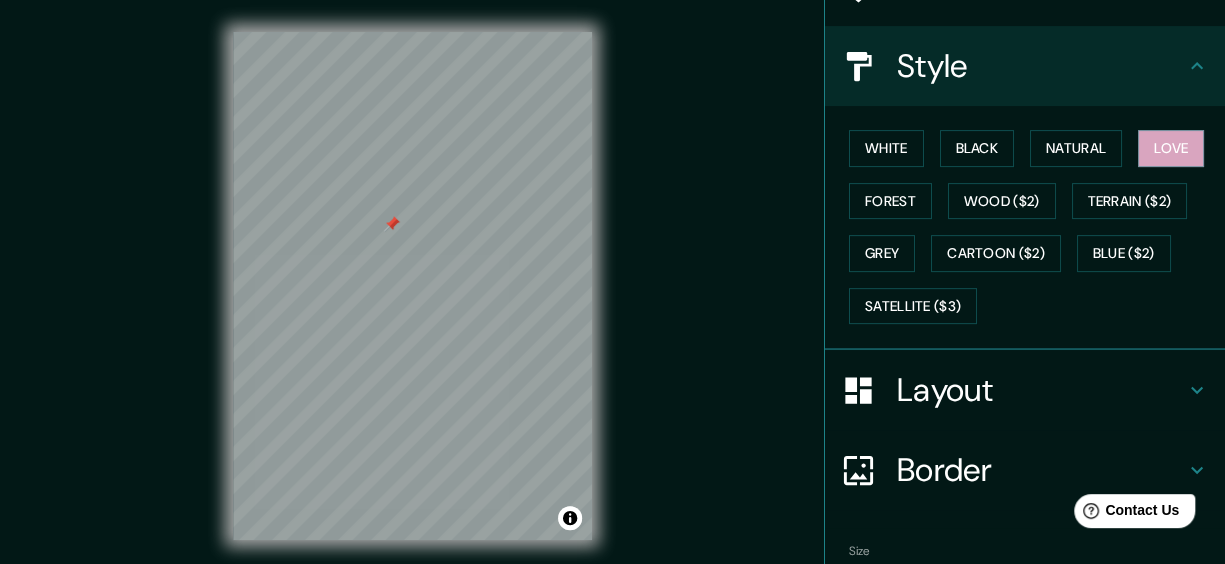 click on "Layout" at bounding box center (1041, 390) 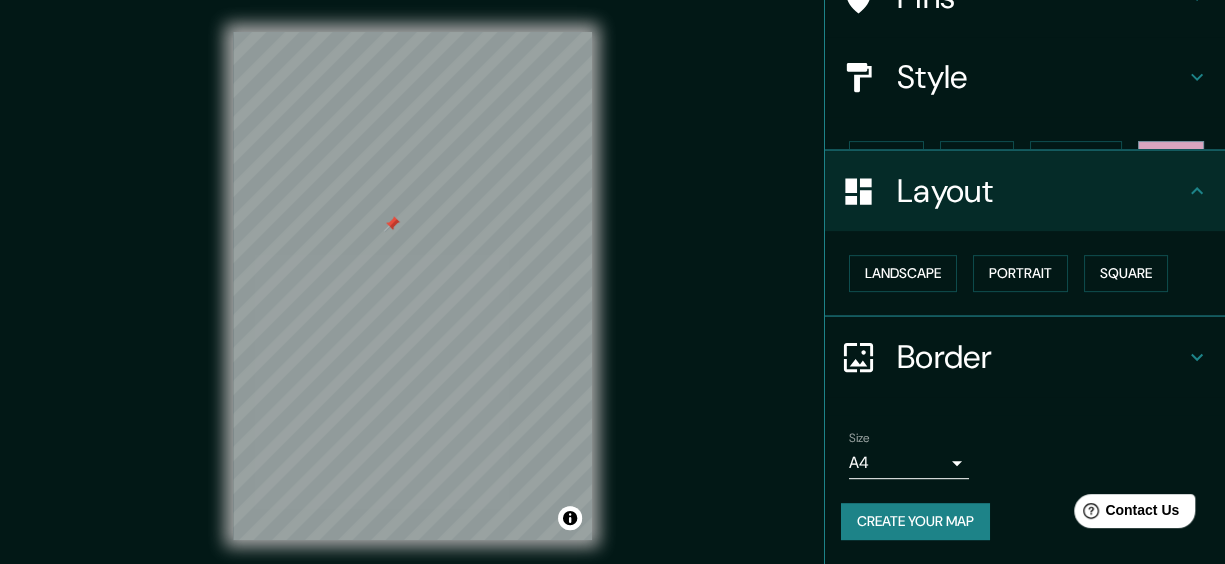 scroll, scrollTop: 154, scrollLeft: 0, axis: vertical 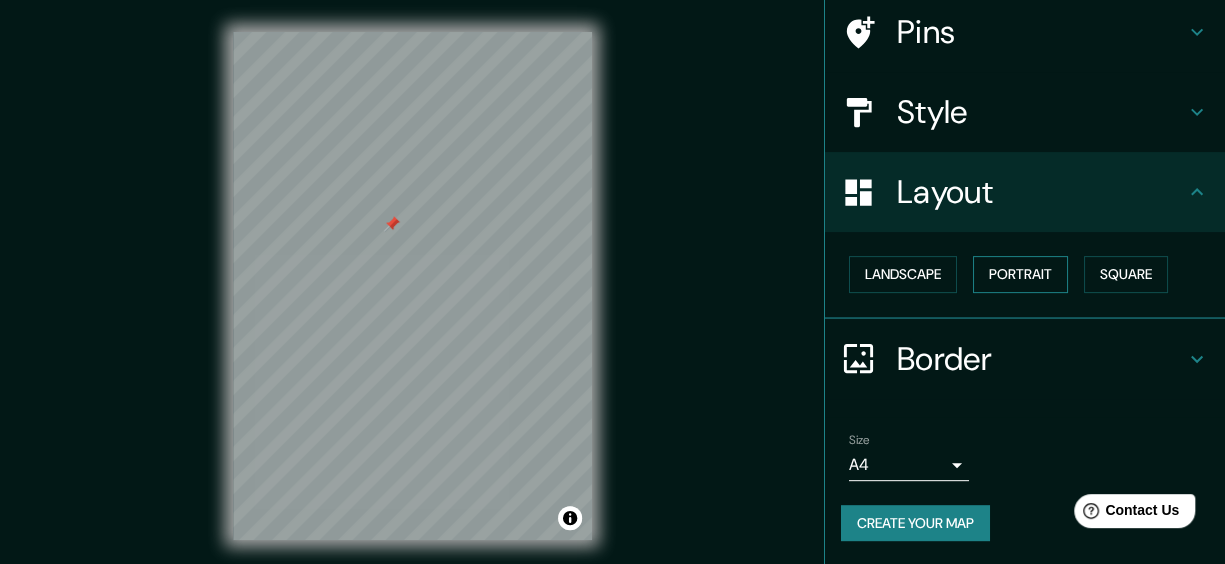 click on "Portrait" at bounding box center (1020, 274) 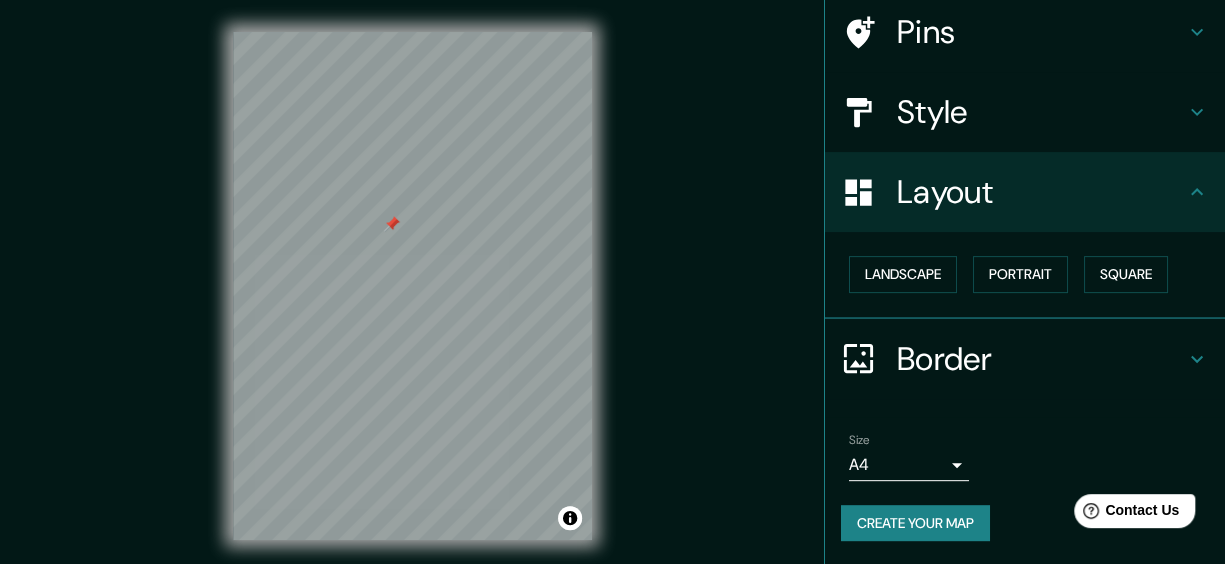 click on "Border" at bounding box center [1041, 359] 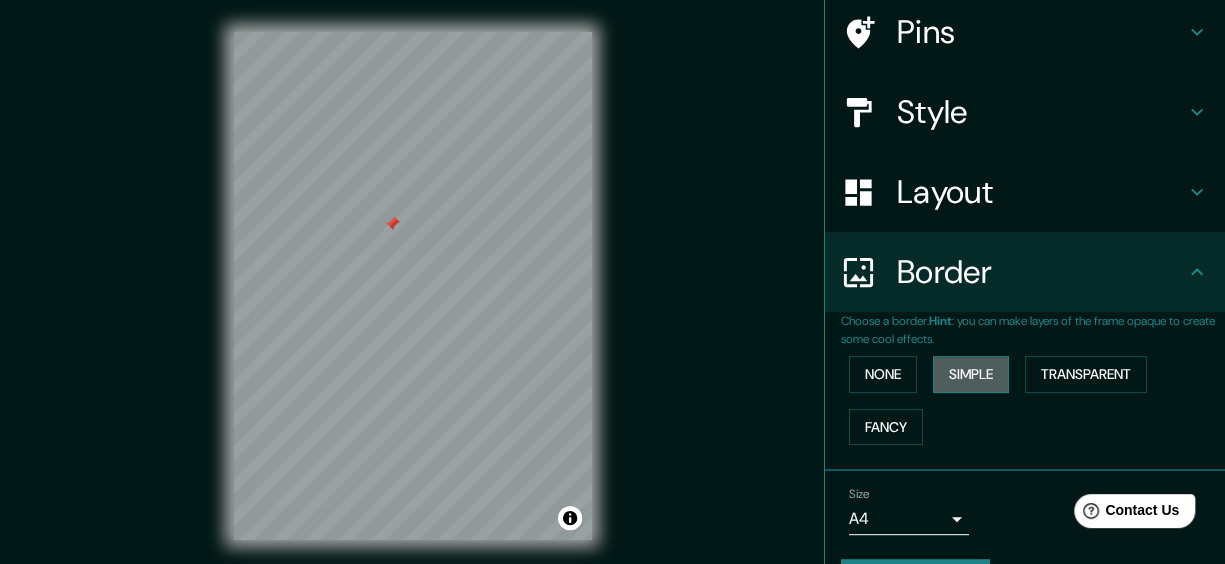 click on "Simple" at bounding box center (971, 374) 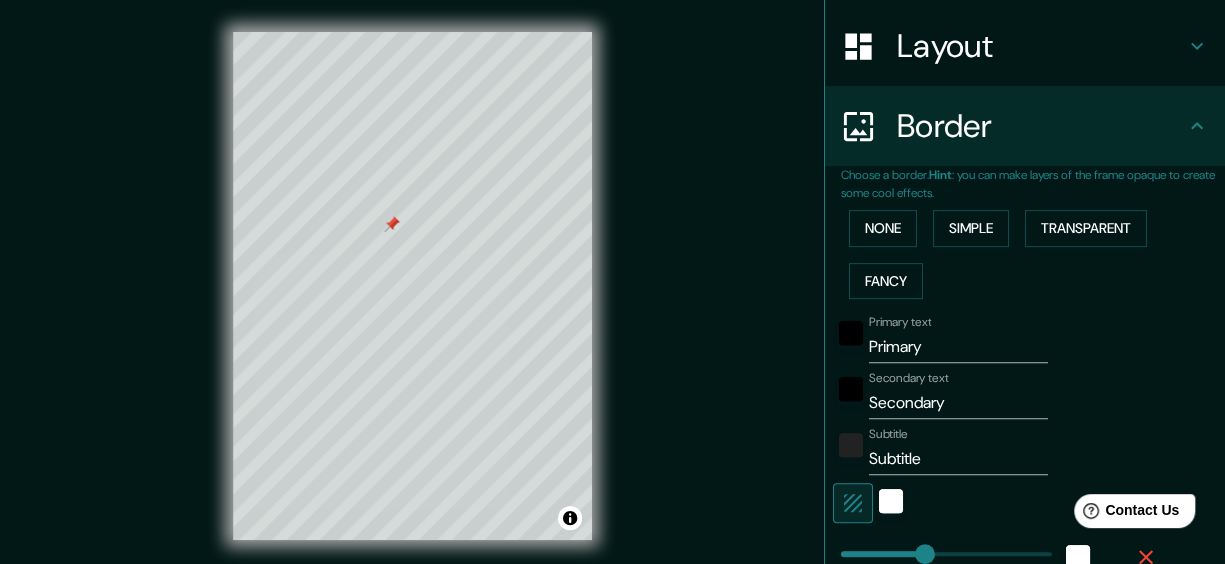 scroll, scrollTop: 354, scrollLeft: 0, axis: vertical 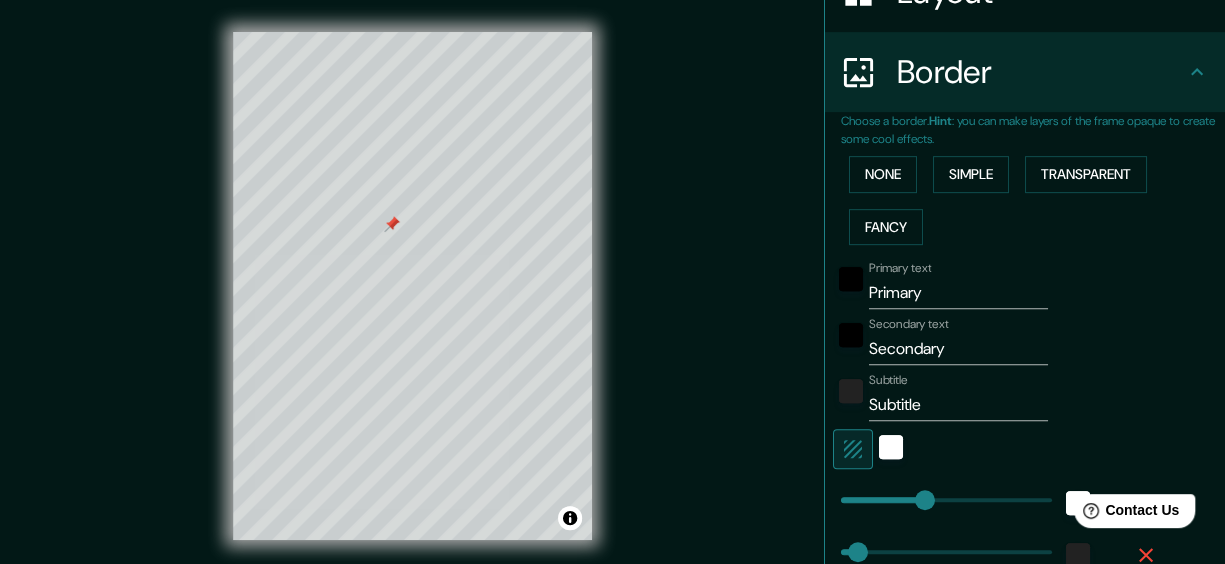 click on "Primary" at bounding box center [958, 293] 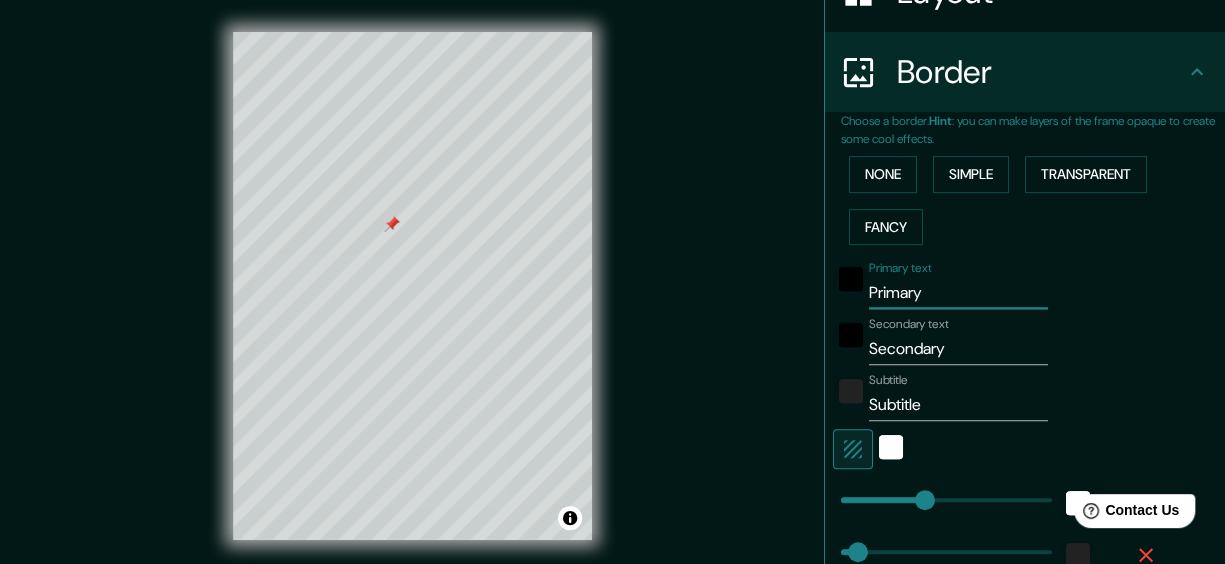 click on "Primary" at bounding box center [958, 293] 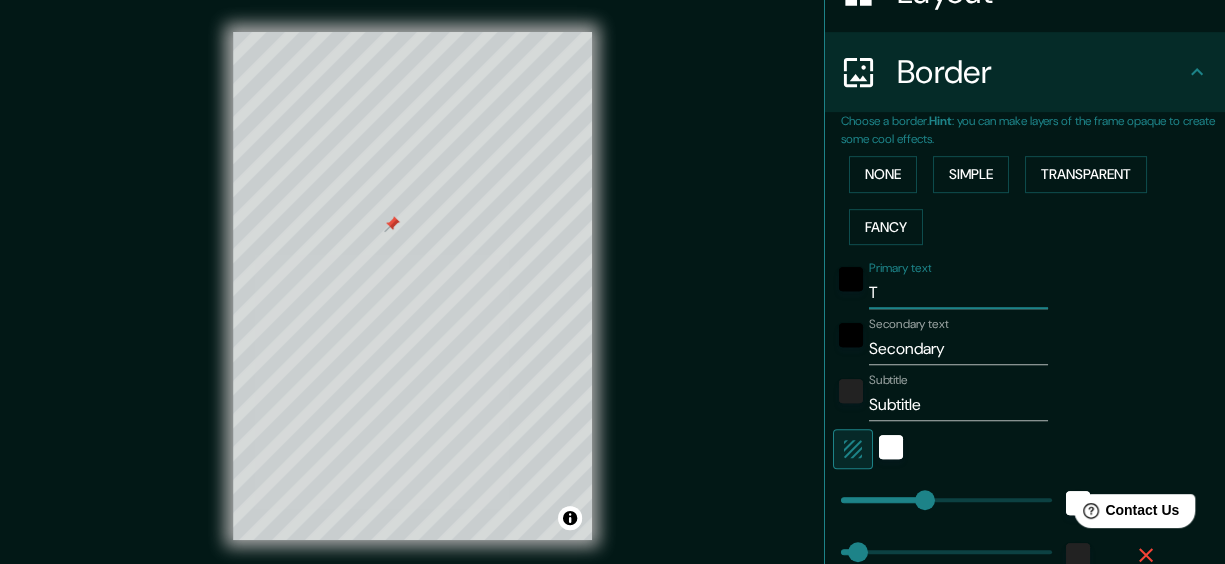 type on "144" 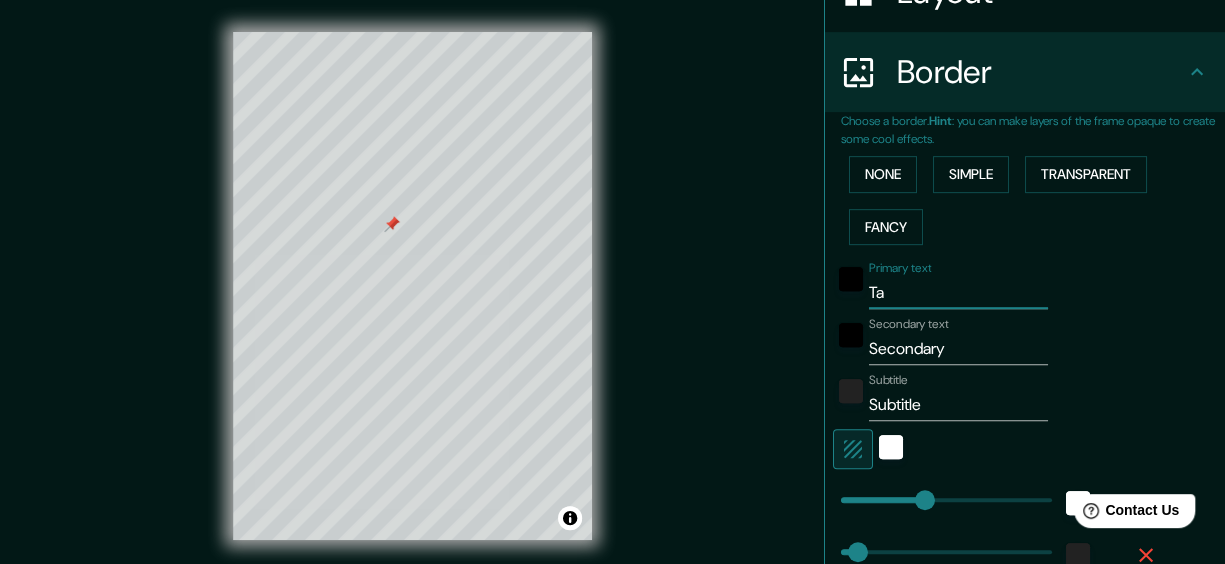 type on "144" 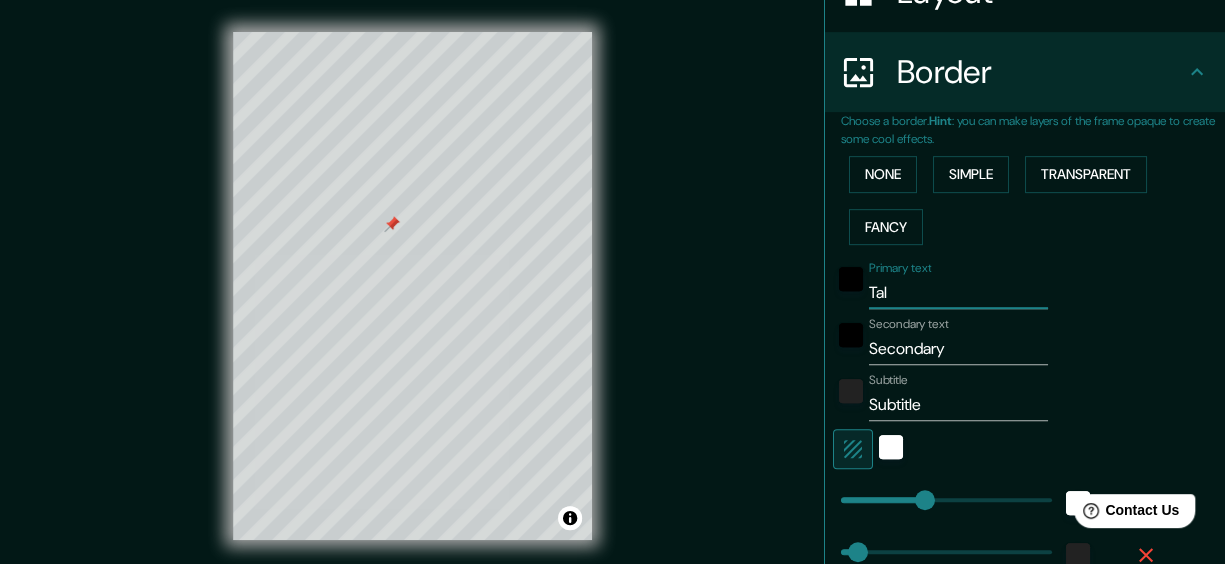 type on "Talc" 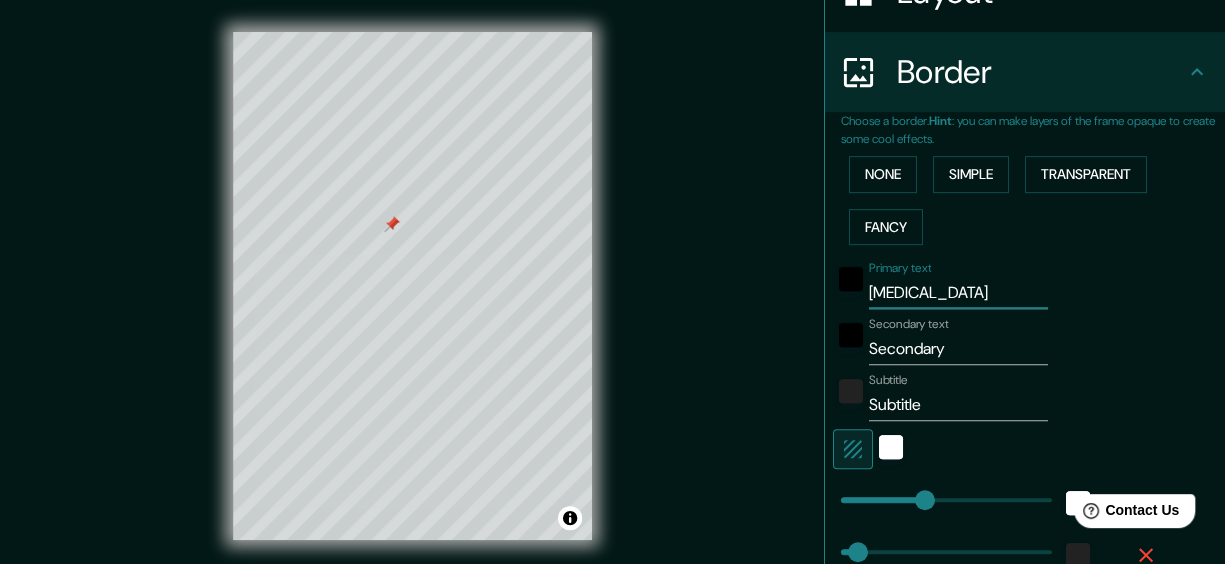 type on "Talca" 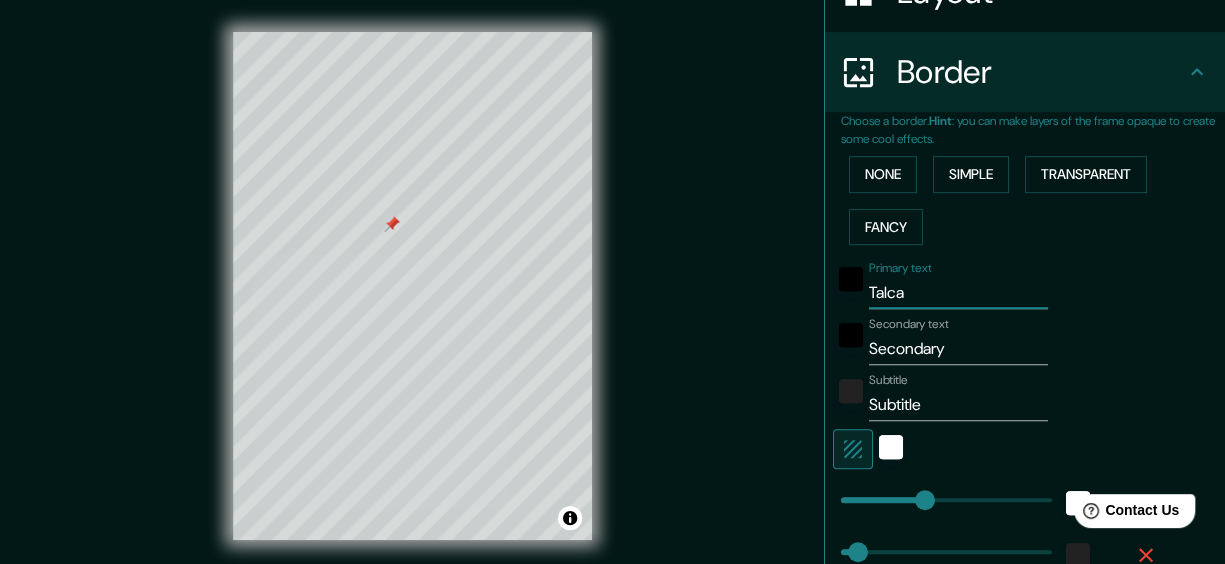 type on "144" 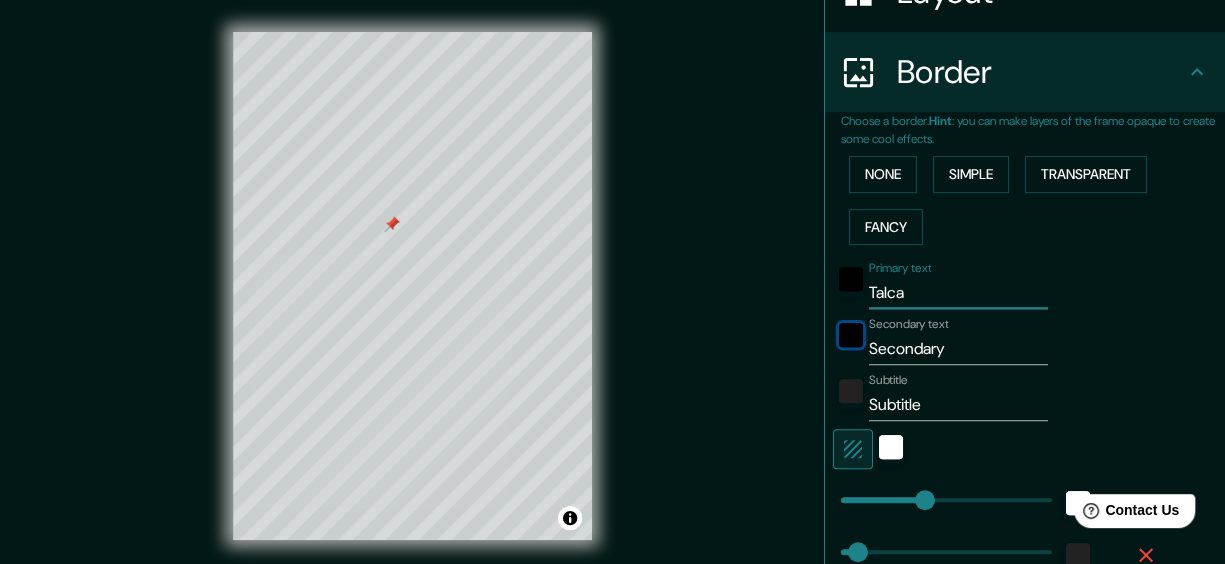 type 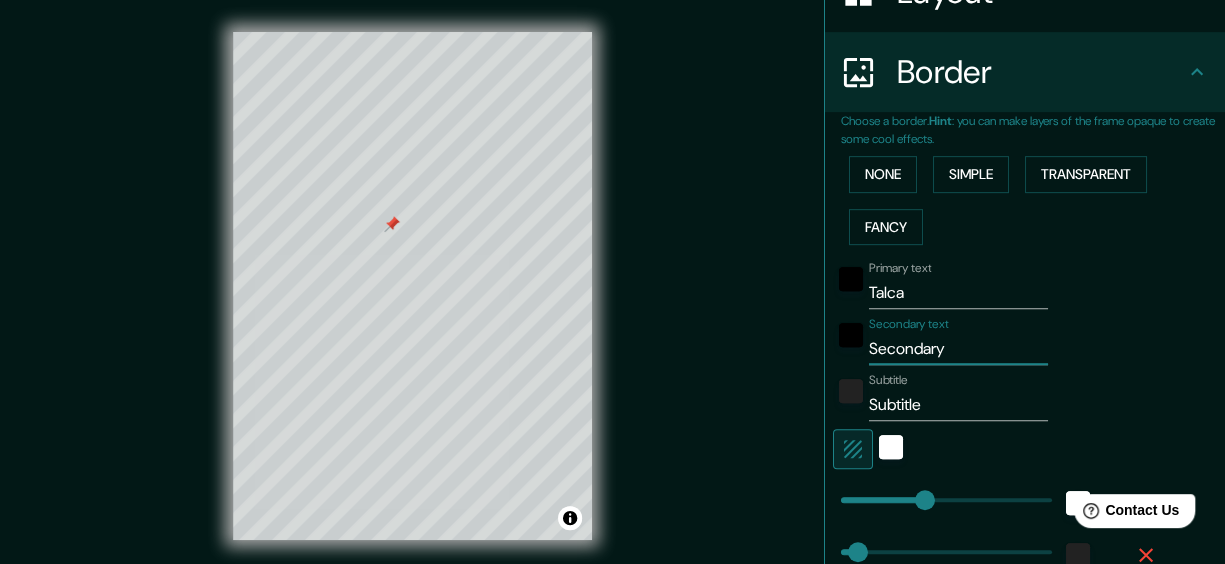type on "C" 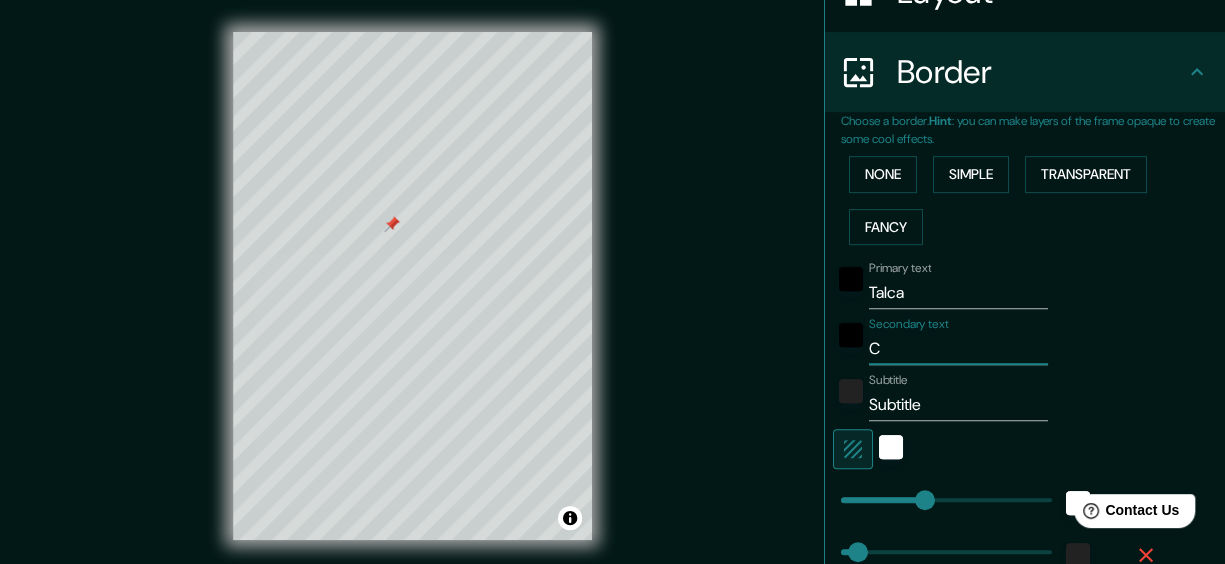 type on "144" 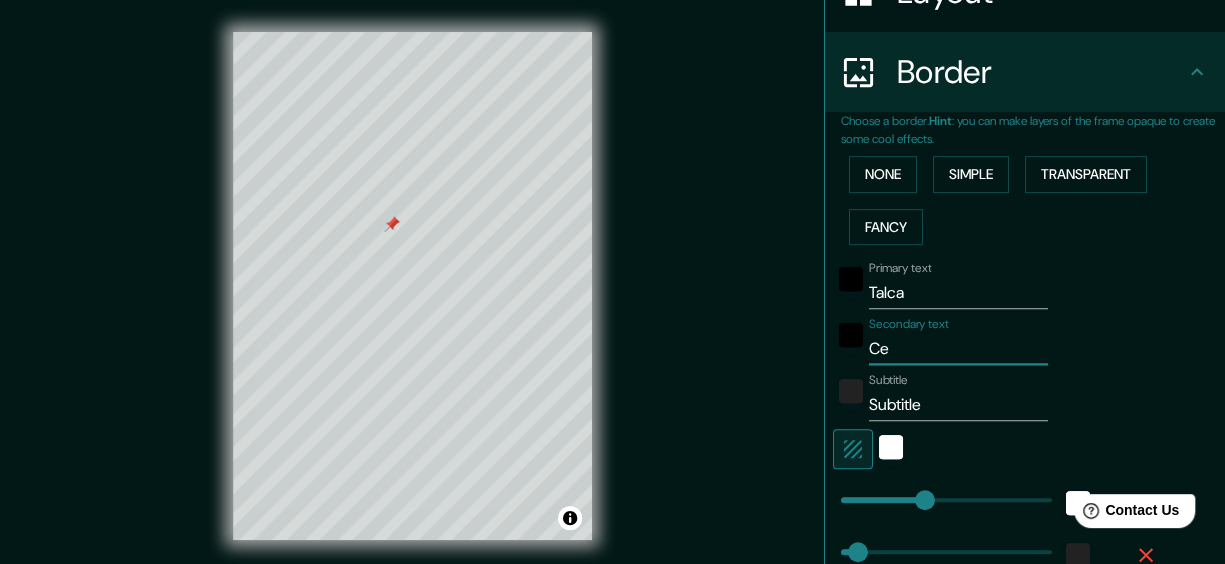 type on "144" 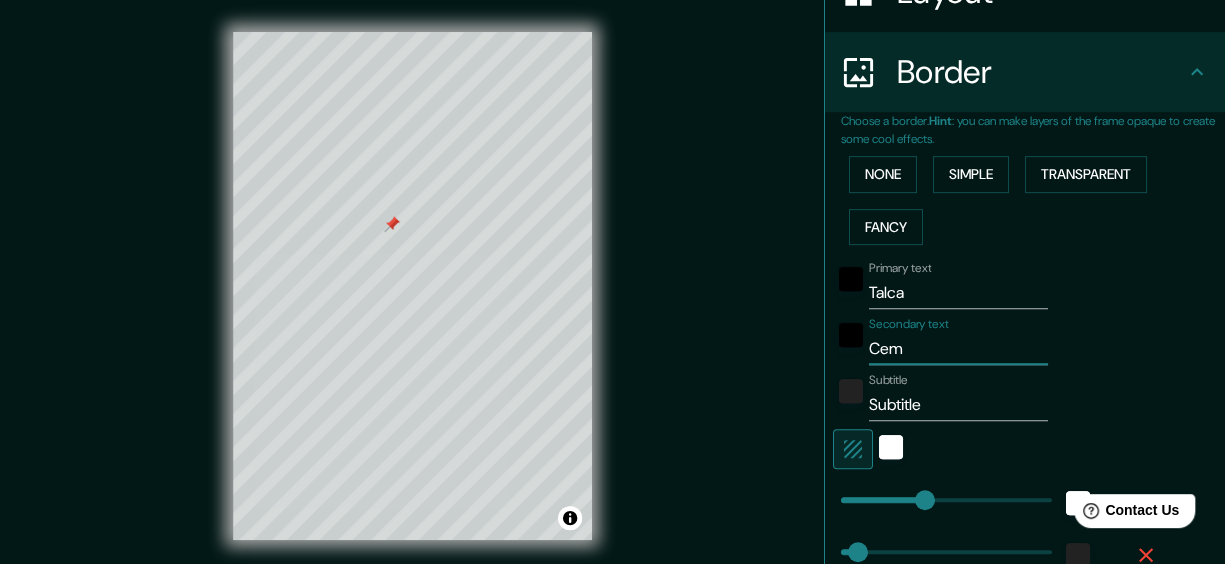 type on "Ceme" 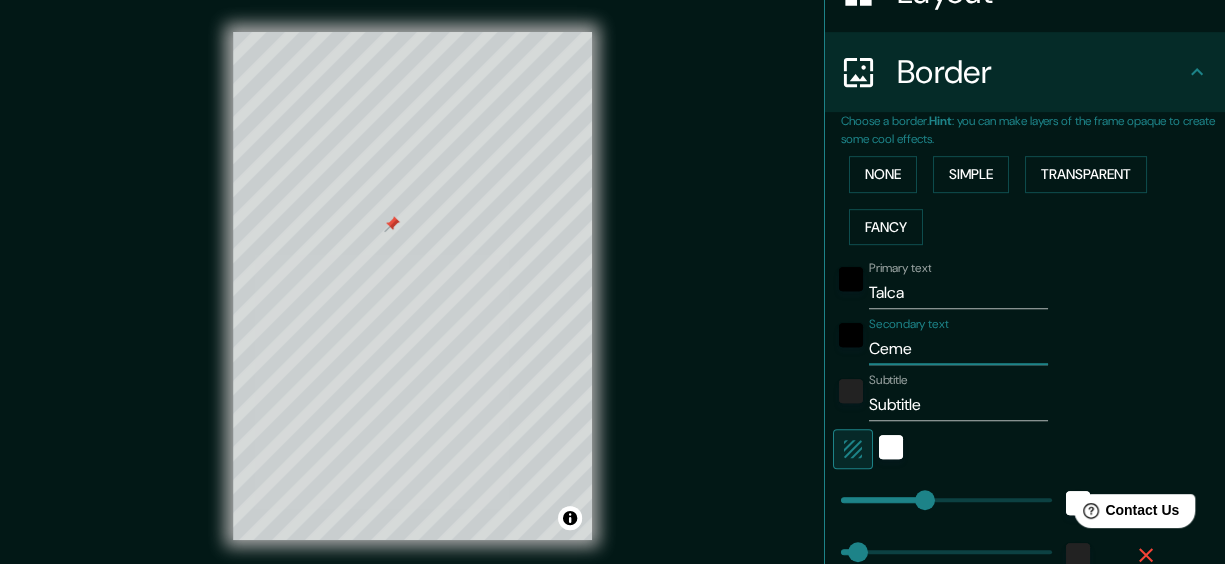 type on "144" 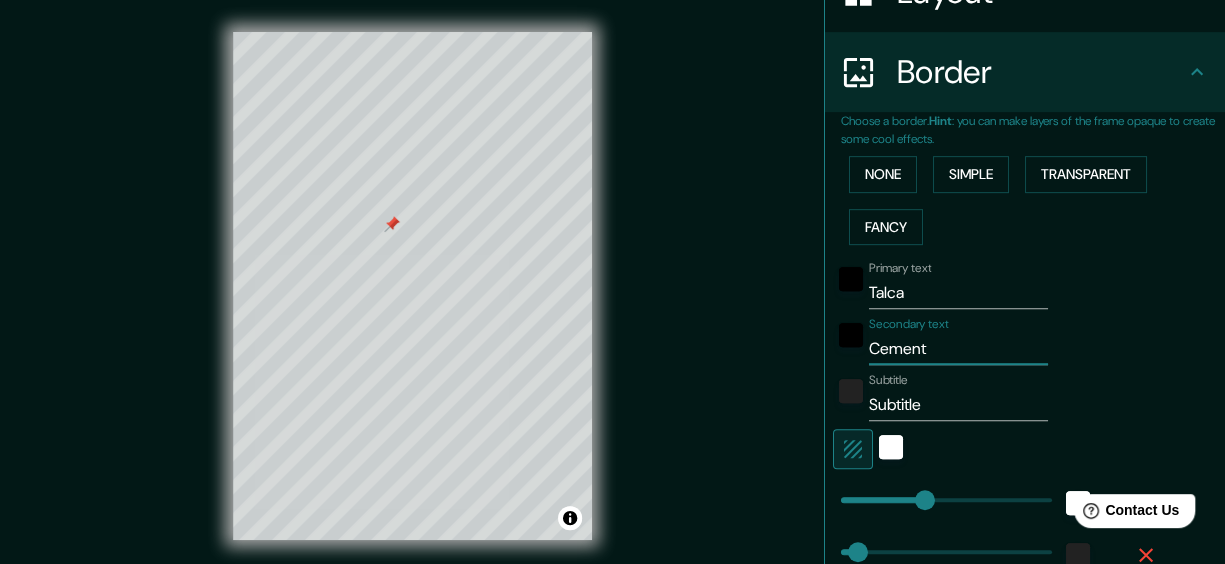 type on "Cemente" 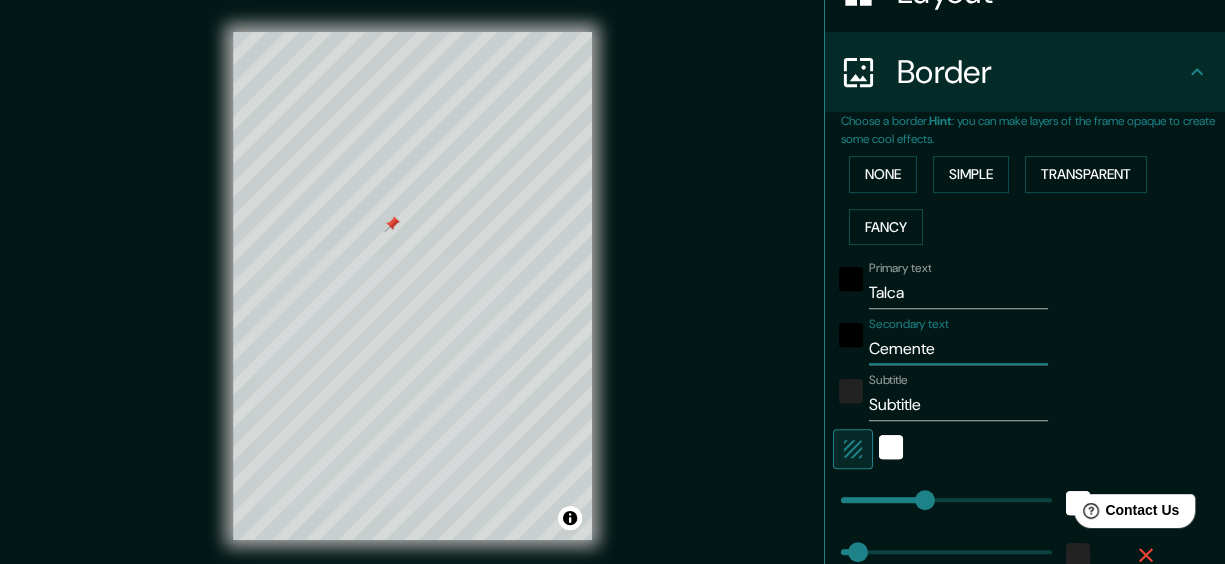 type on "144" 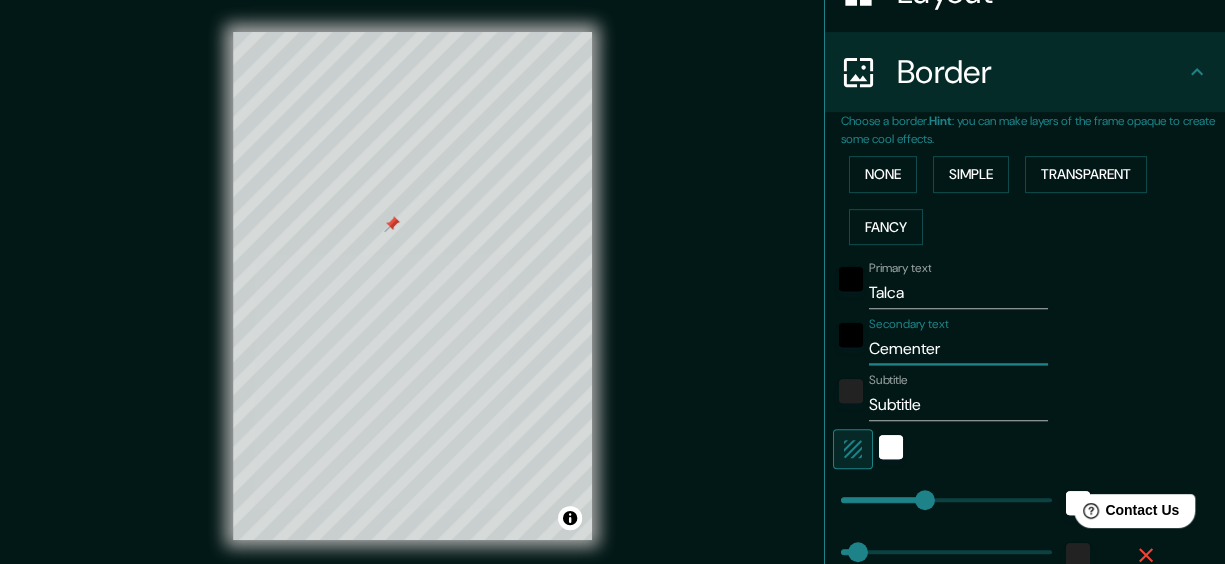 type on "Cementero" 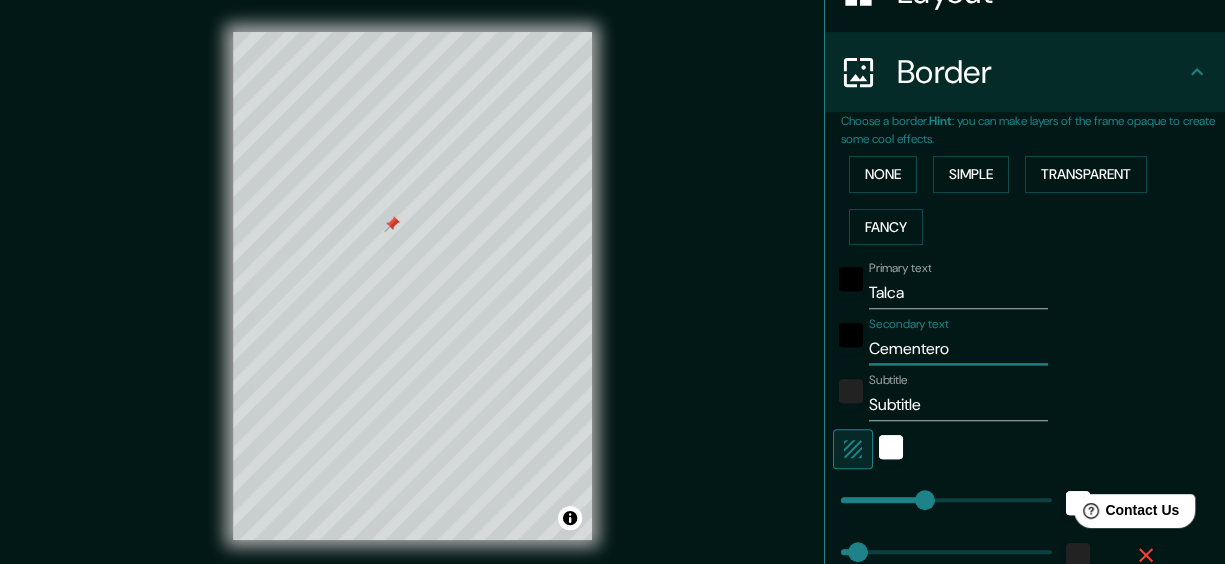 type on "Cementerop" 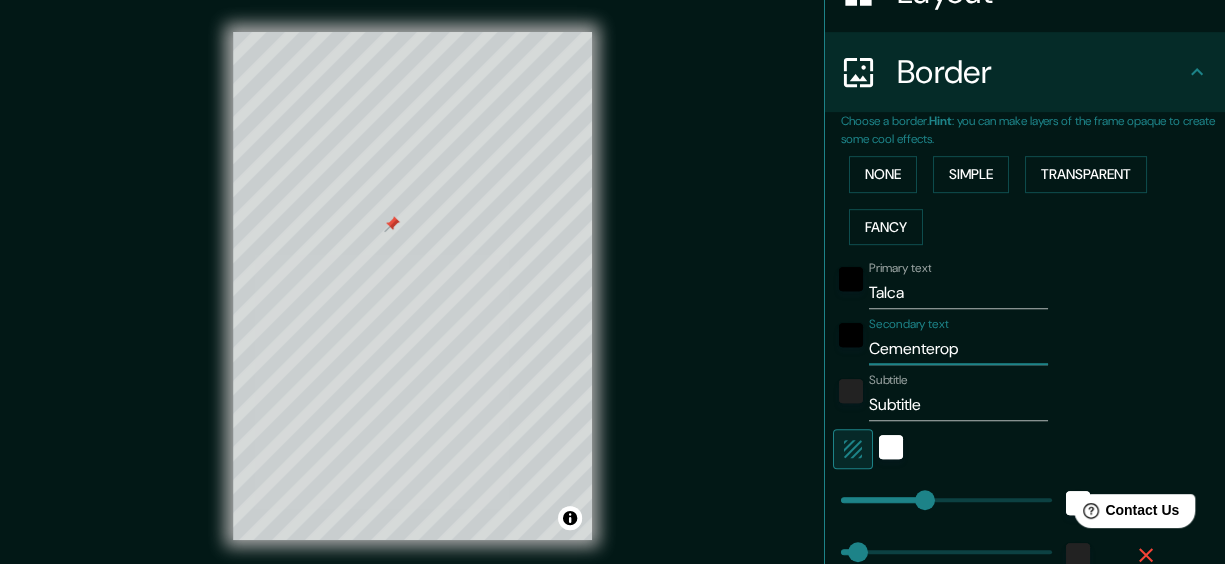 type on "144" 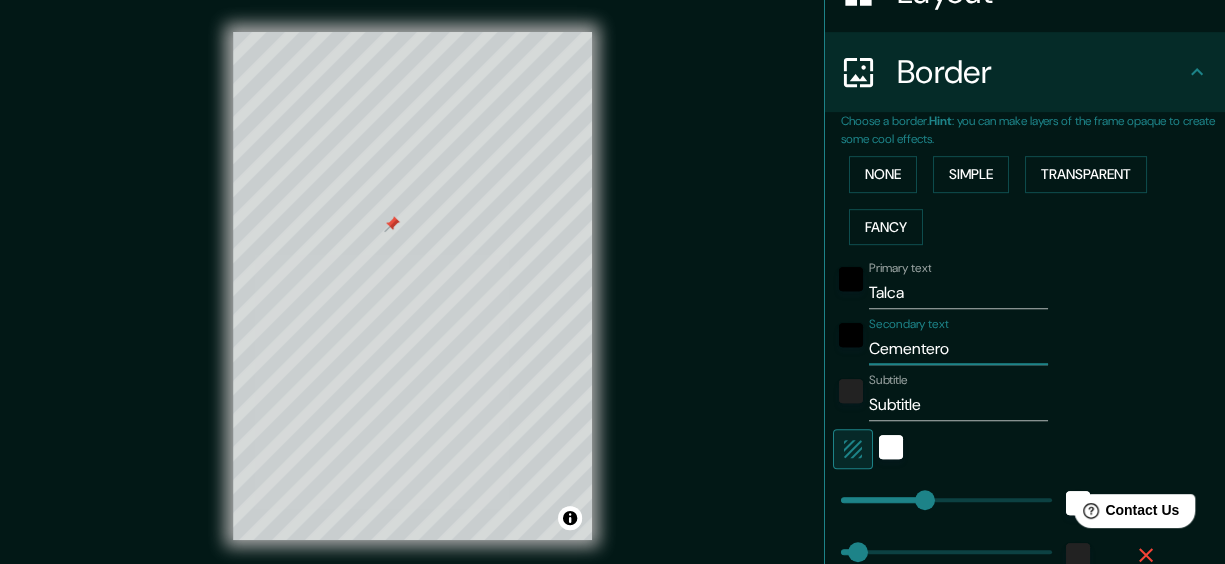 type on "144" 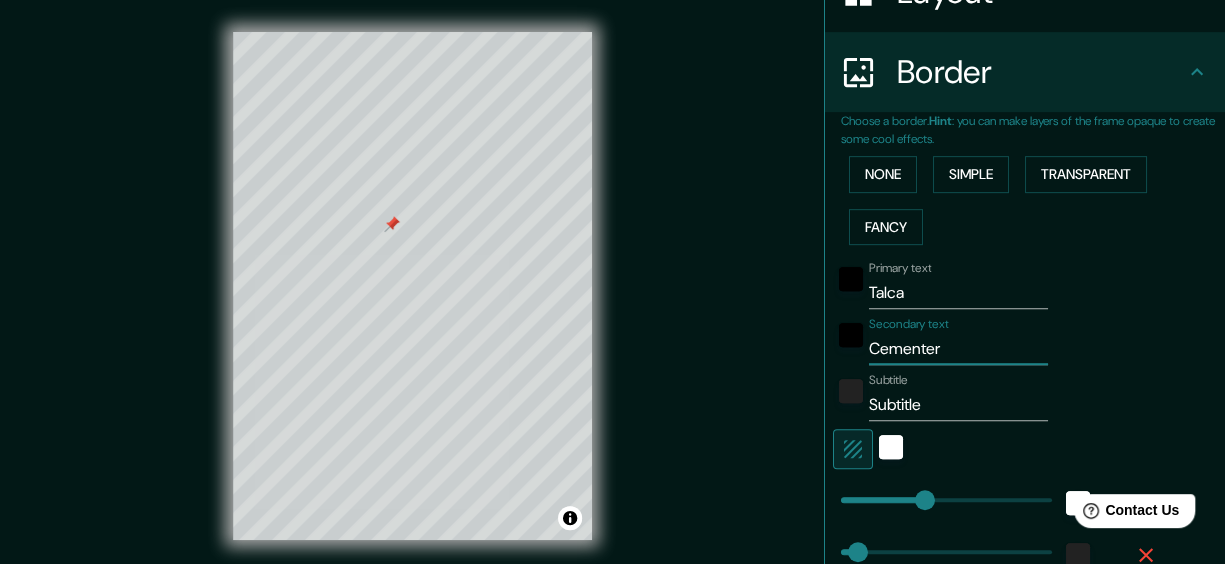 type on "144" 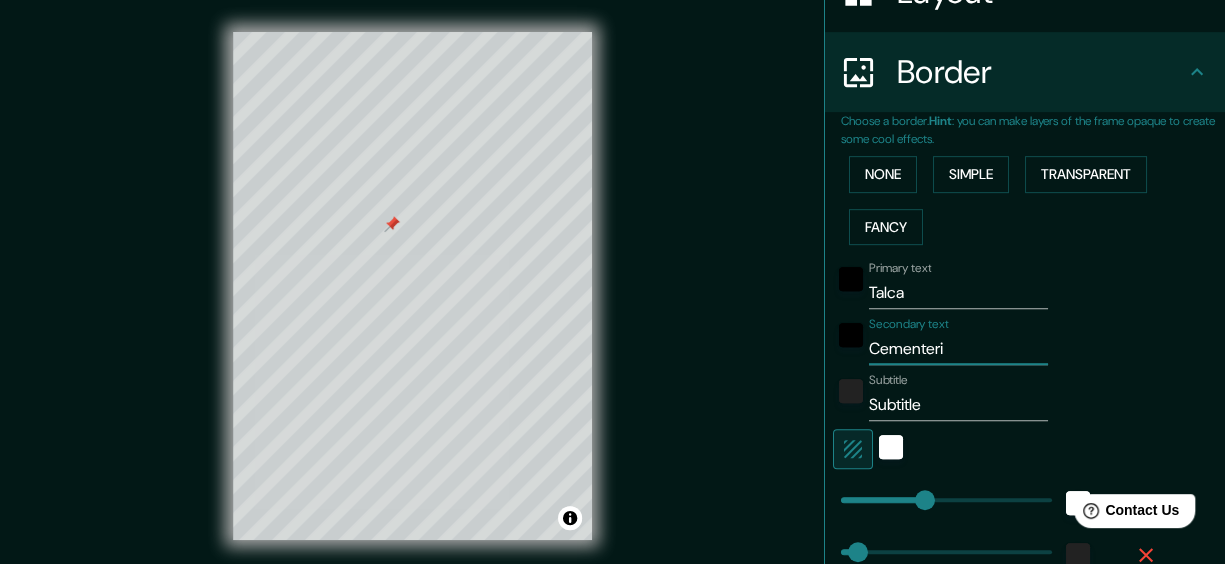 type on "144" 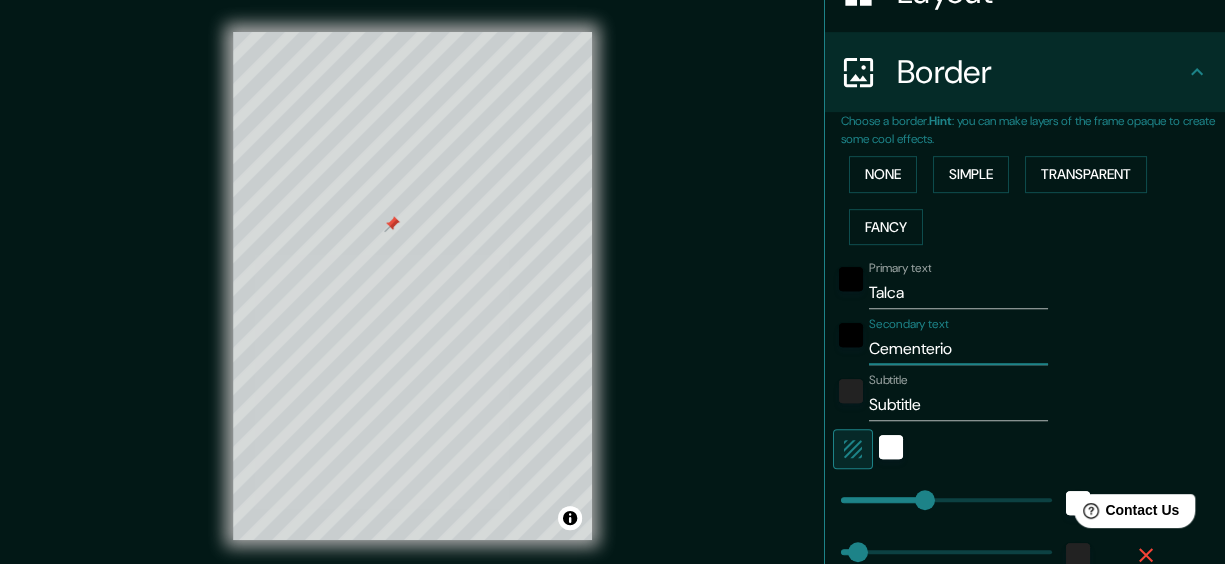 type on "Cementerio" 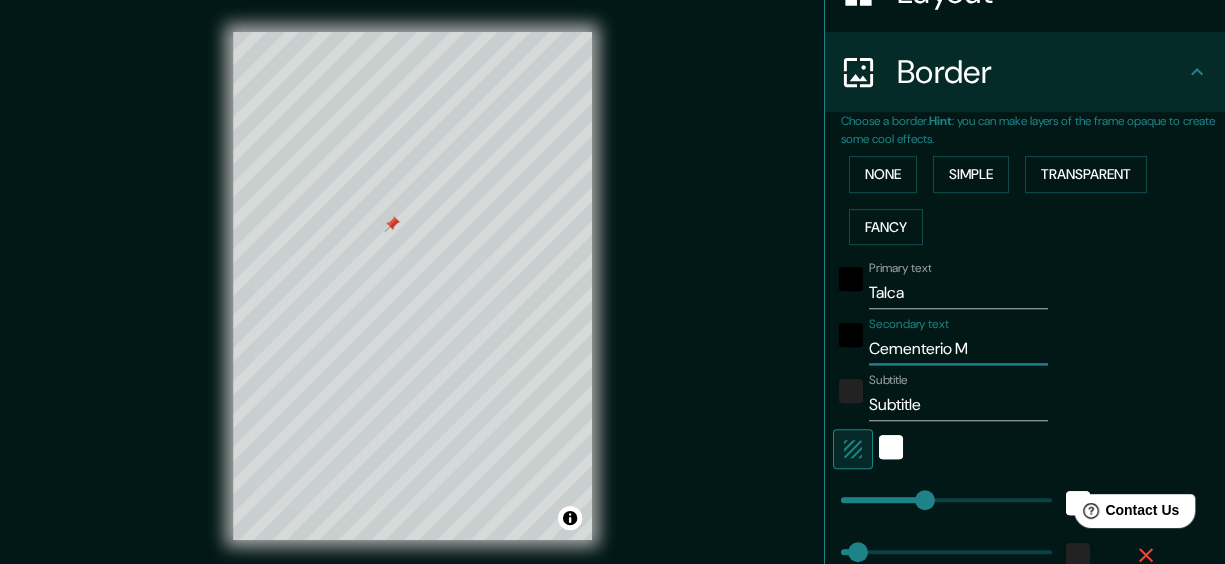 type on "144" 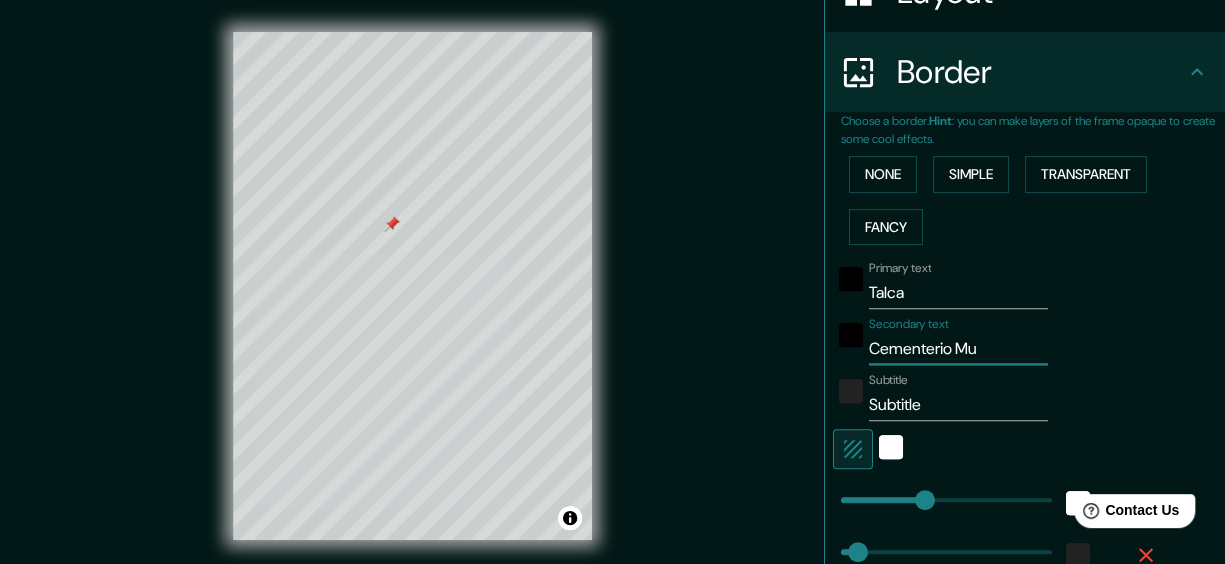 type on "144" 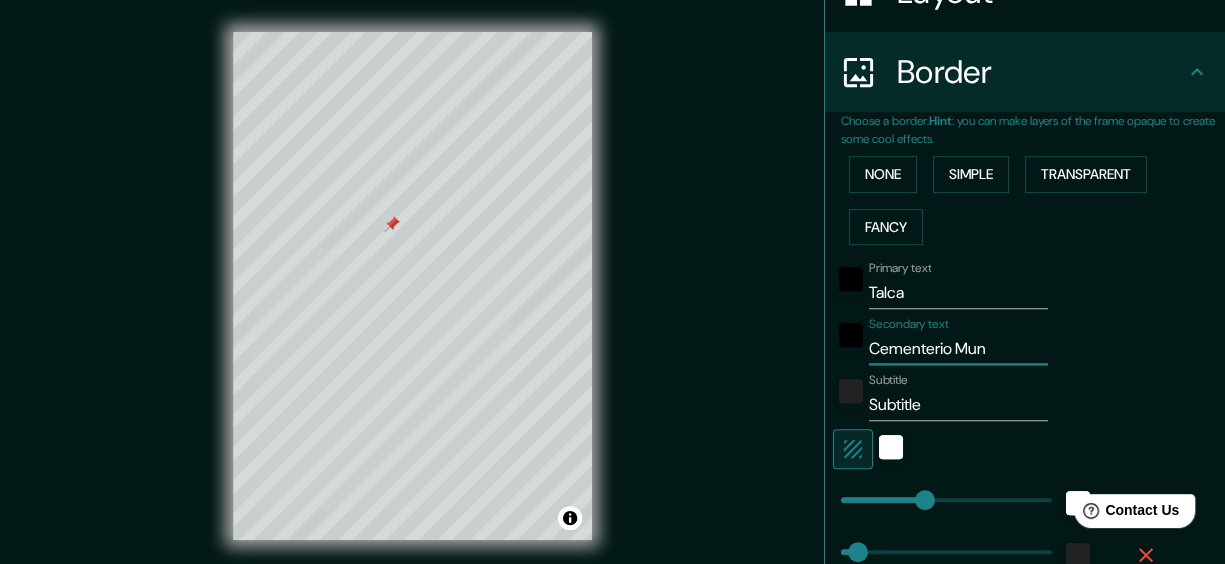 type on "144" 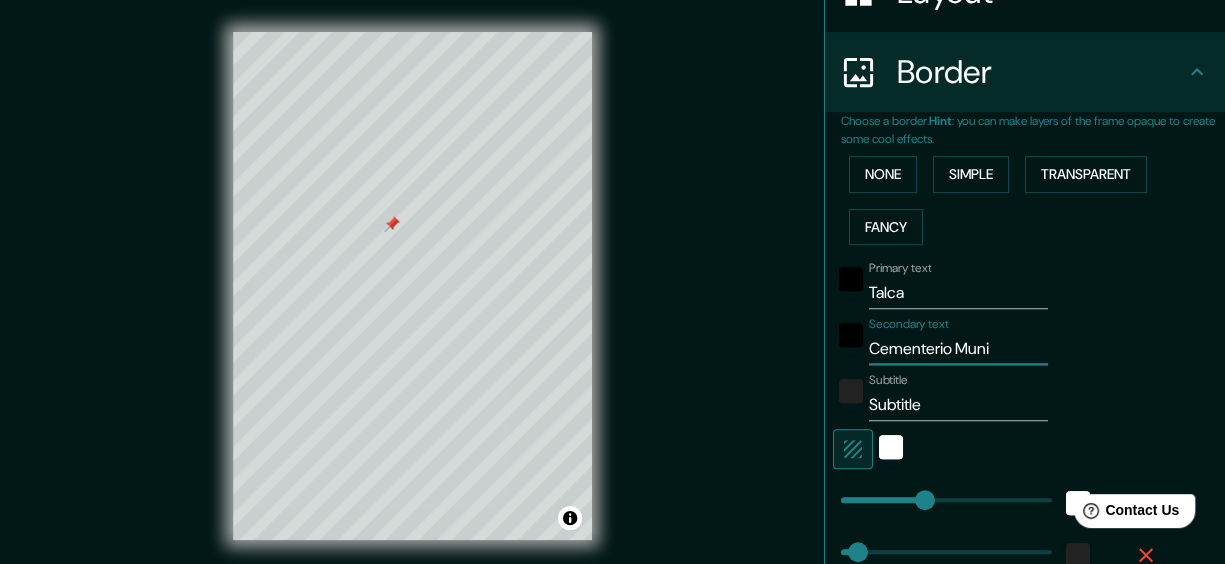type on "Cementerio Munic" 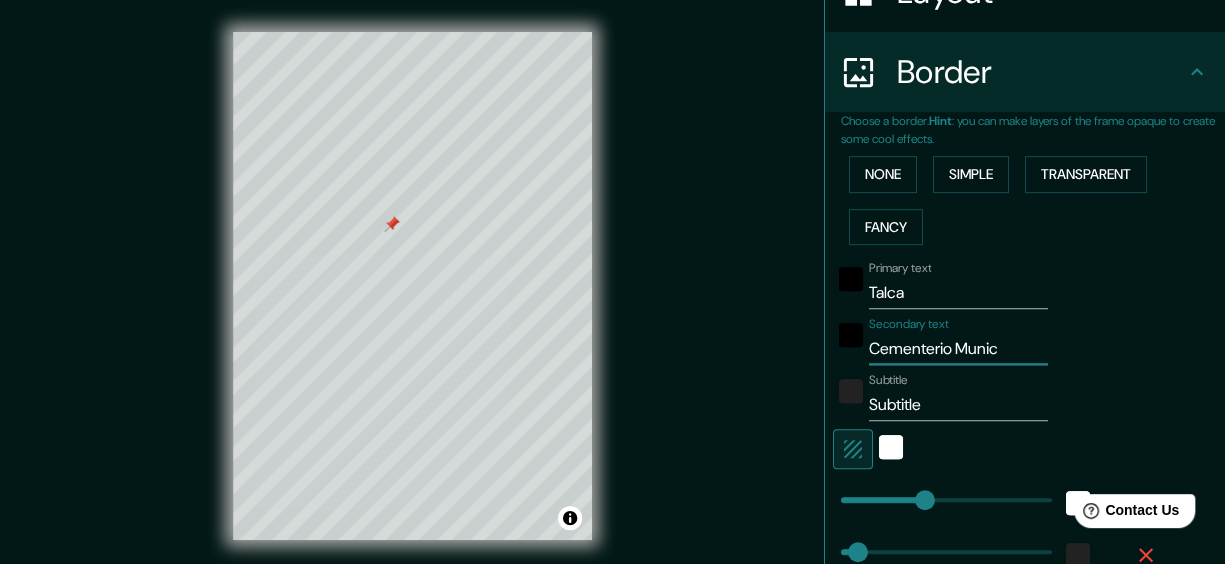 type on "Cementerio Munici" 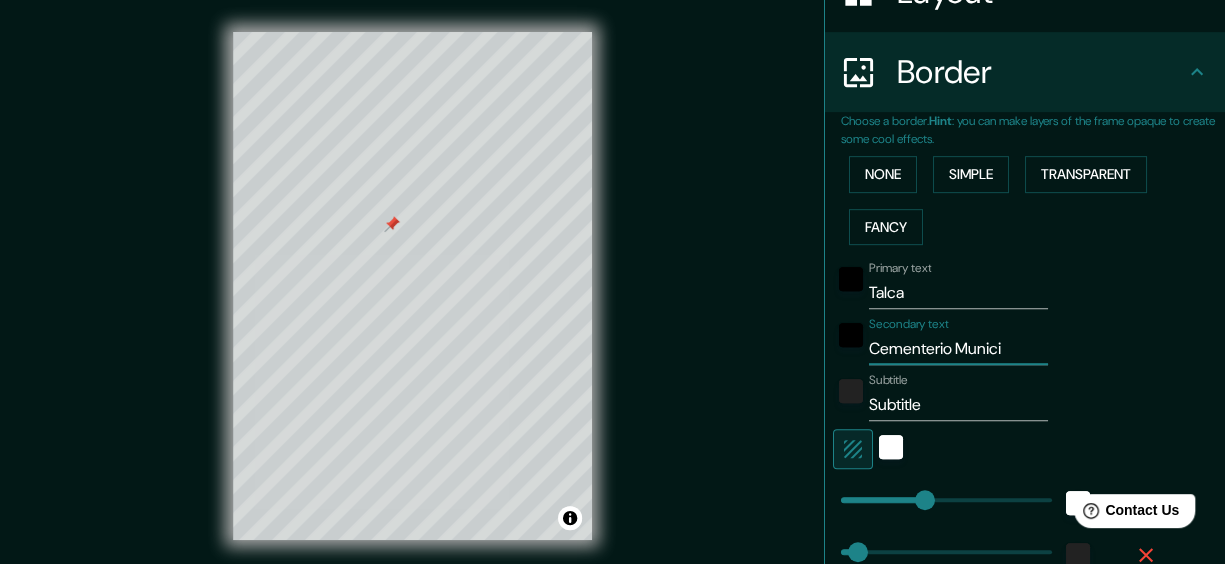type on "144" 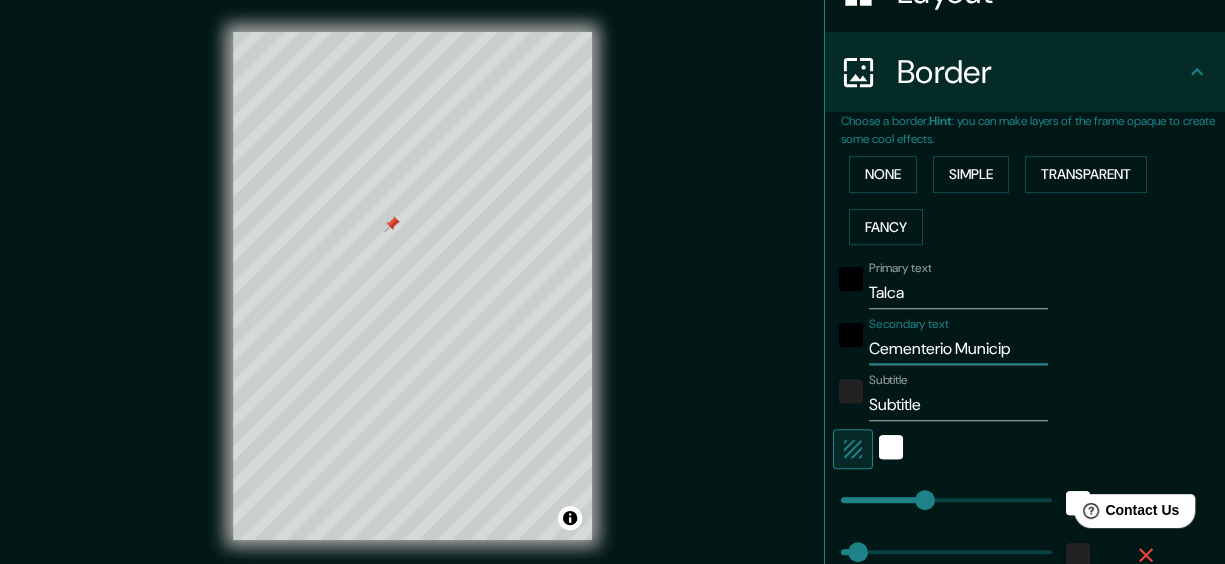 type on "144" 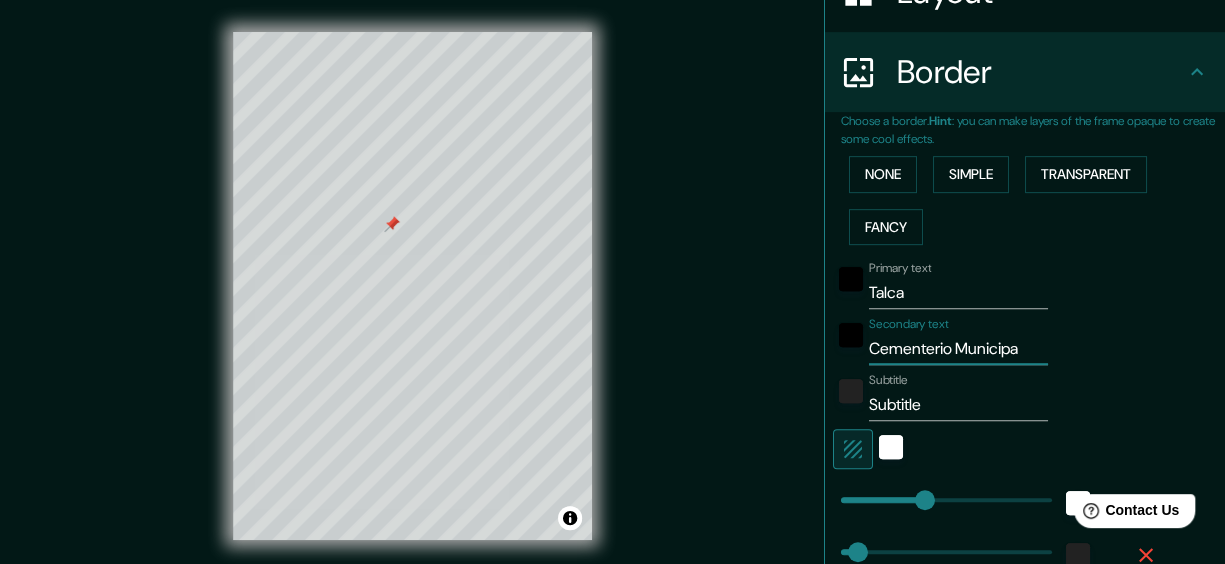 type on "29" 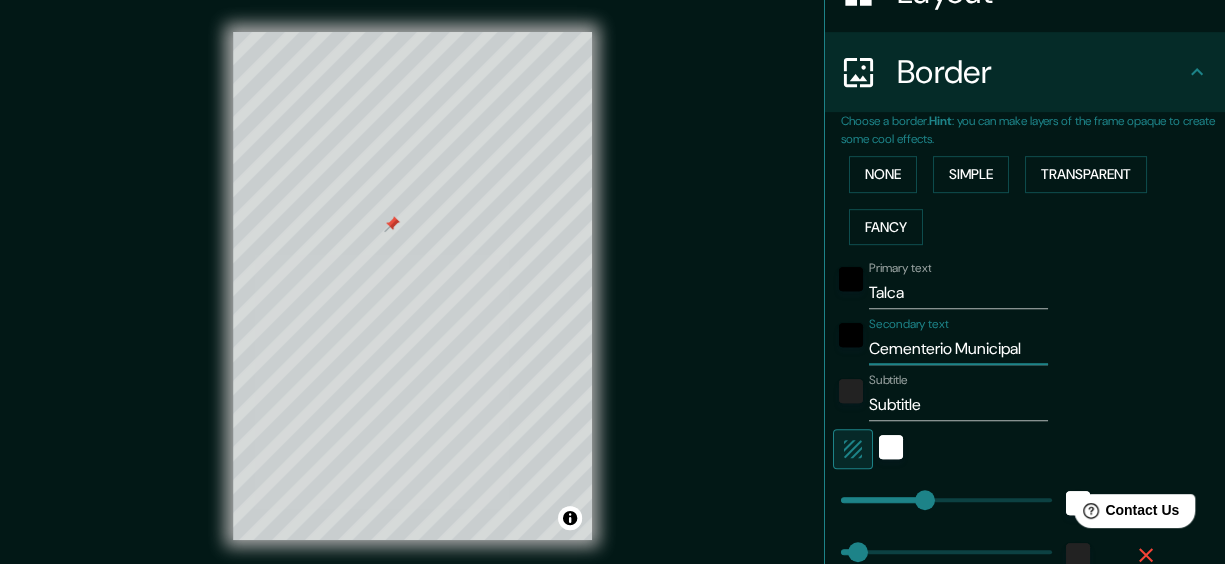 type on "144" 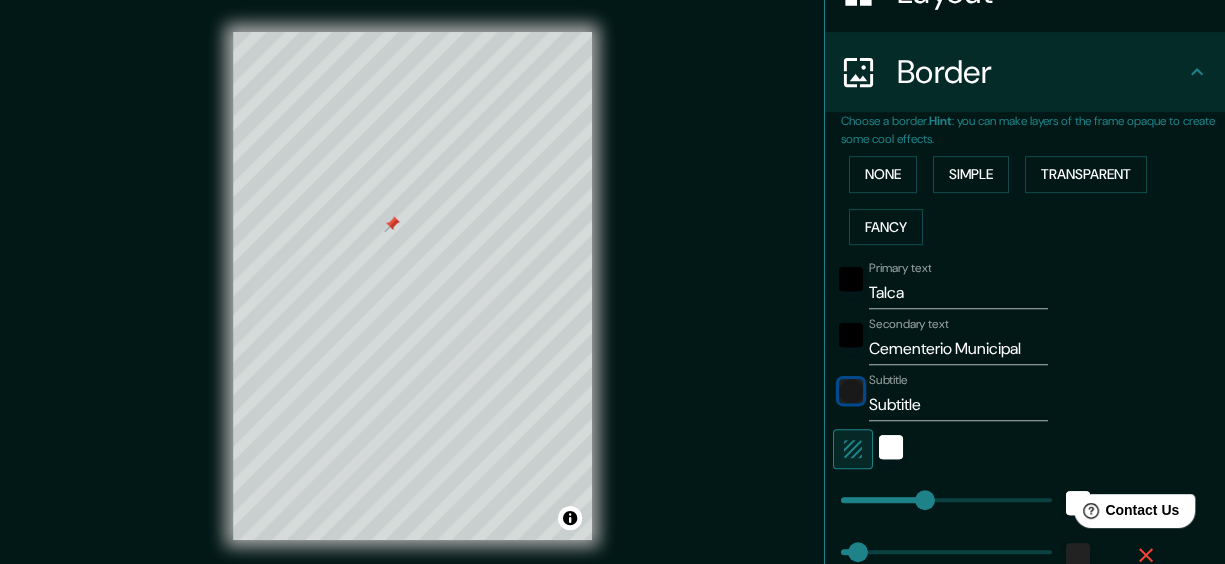 type 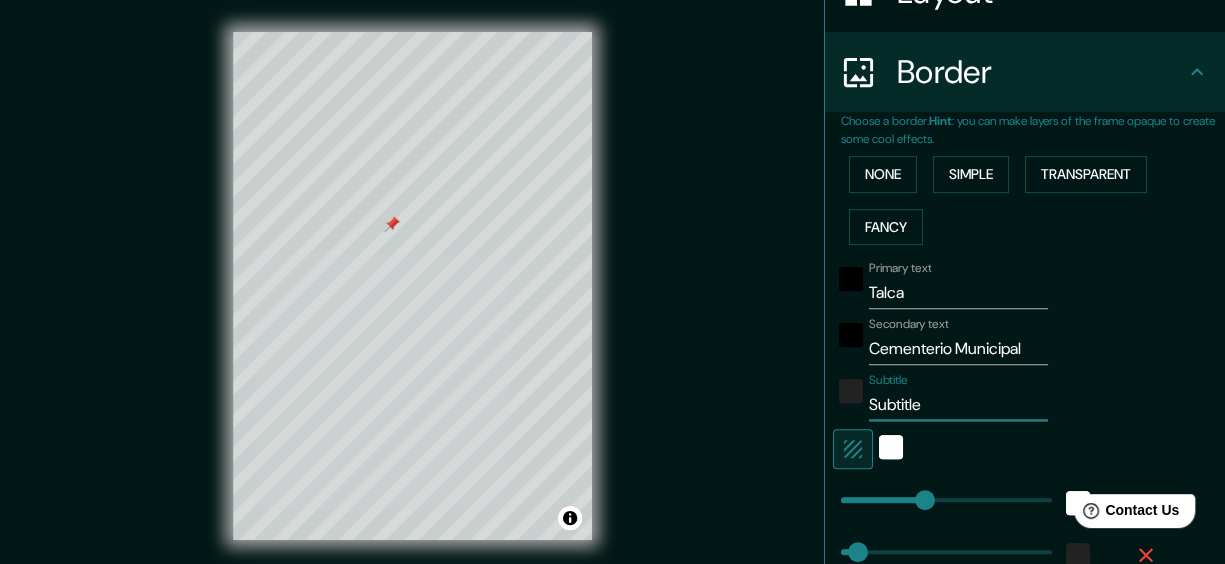 type on "R" 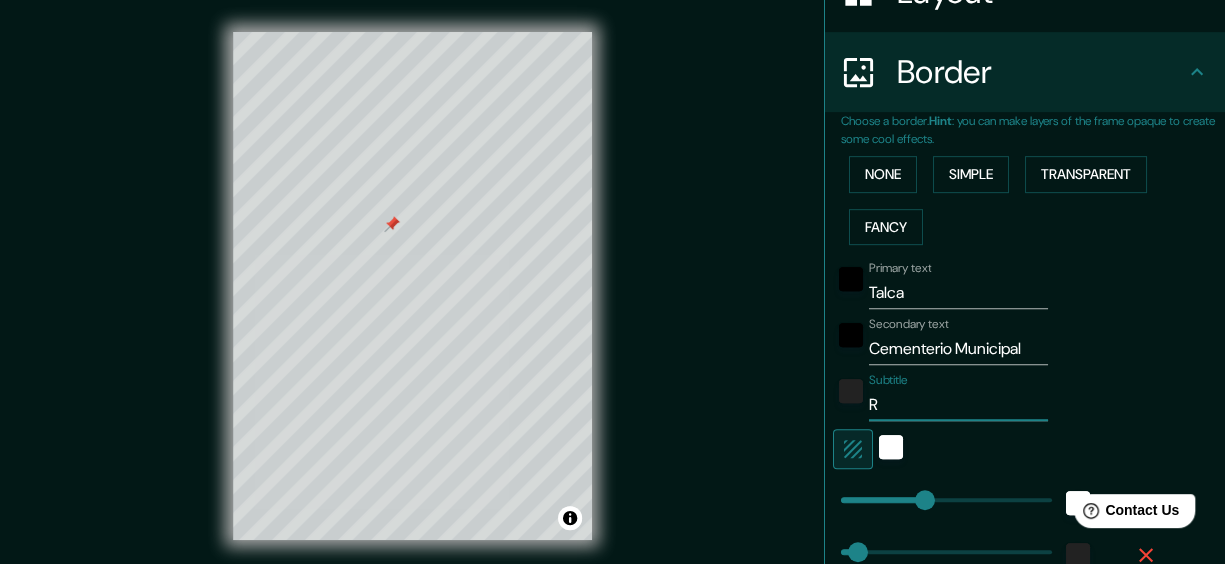 type on "144" 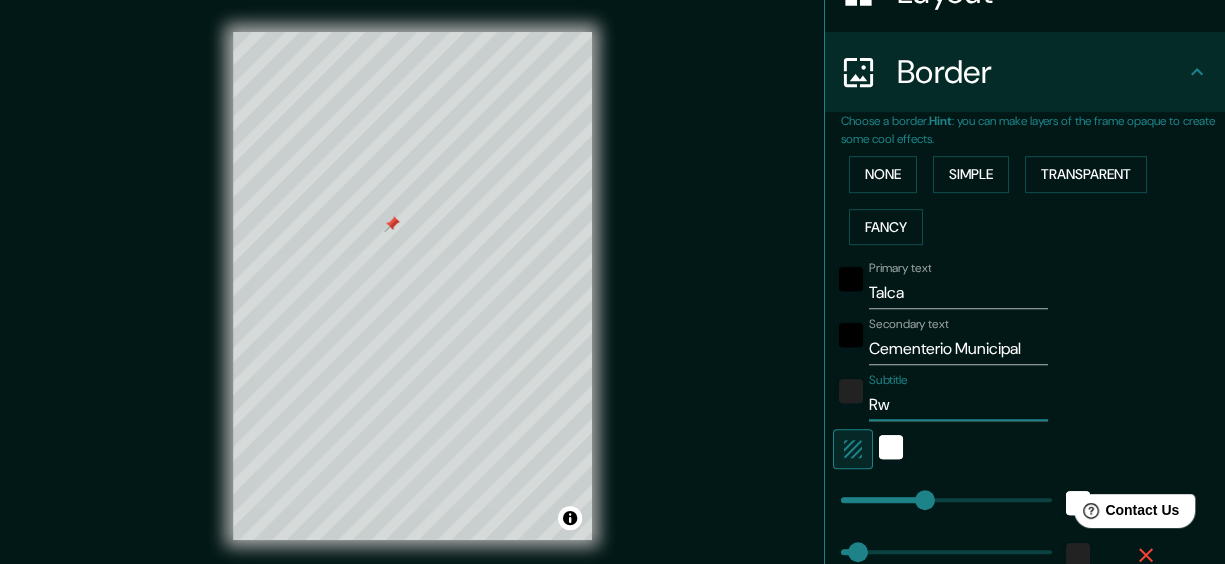 type on "R" 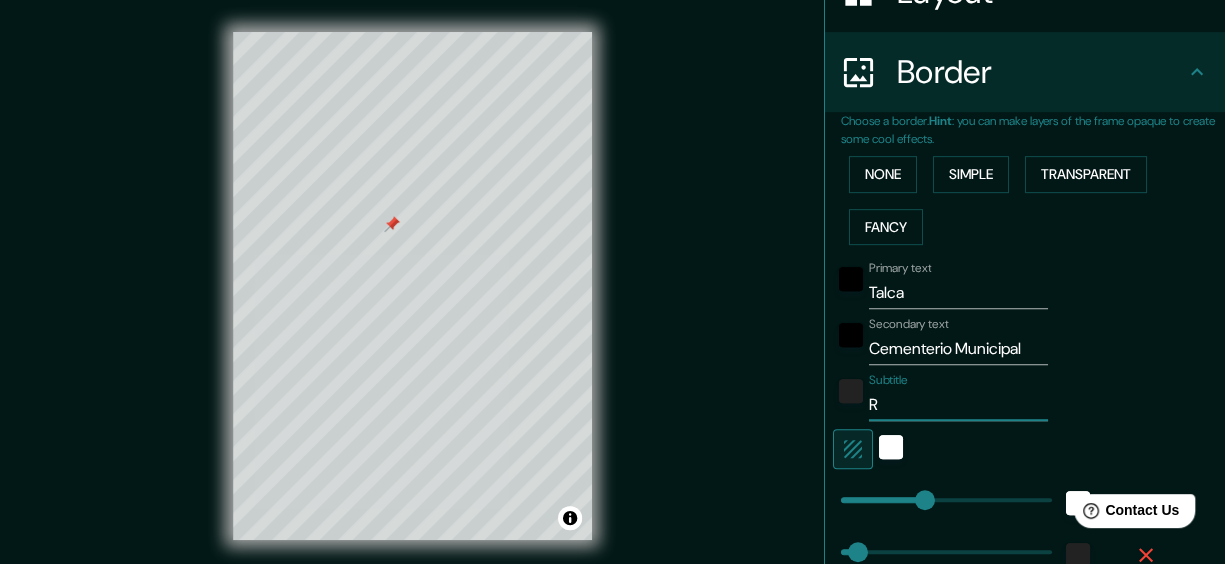 type on "Región del Maule" 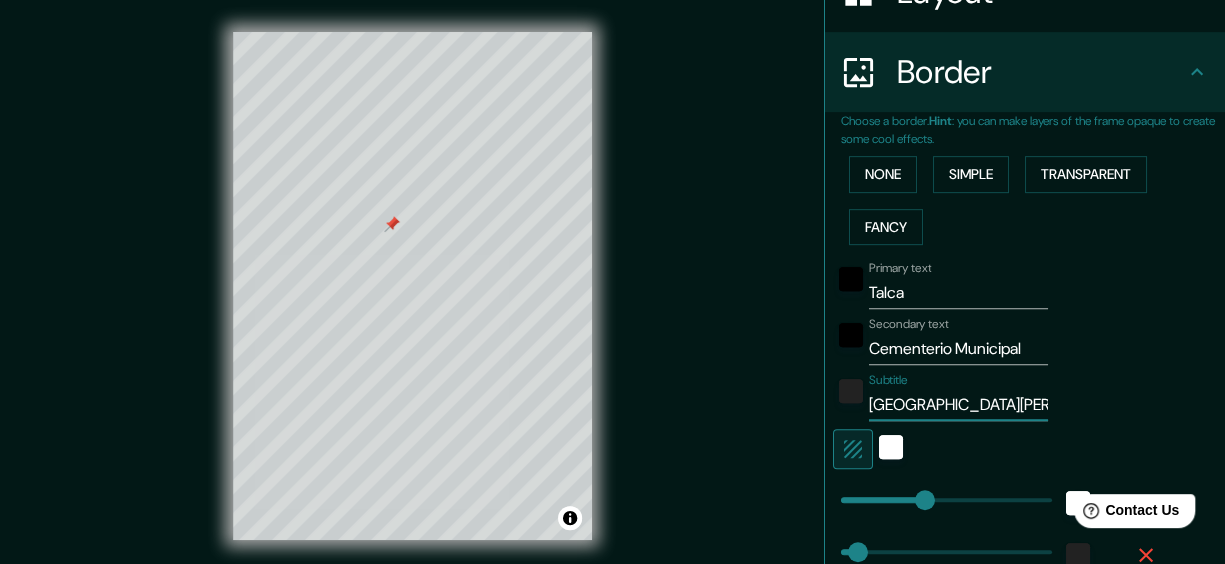 type on "144" 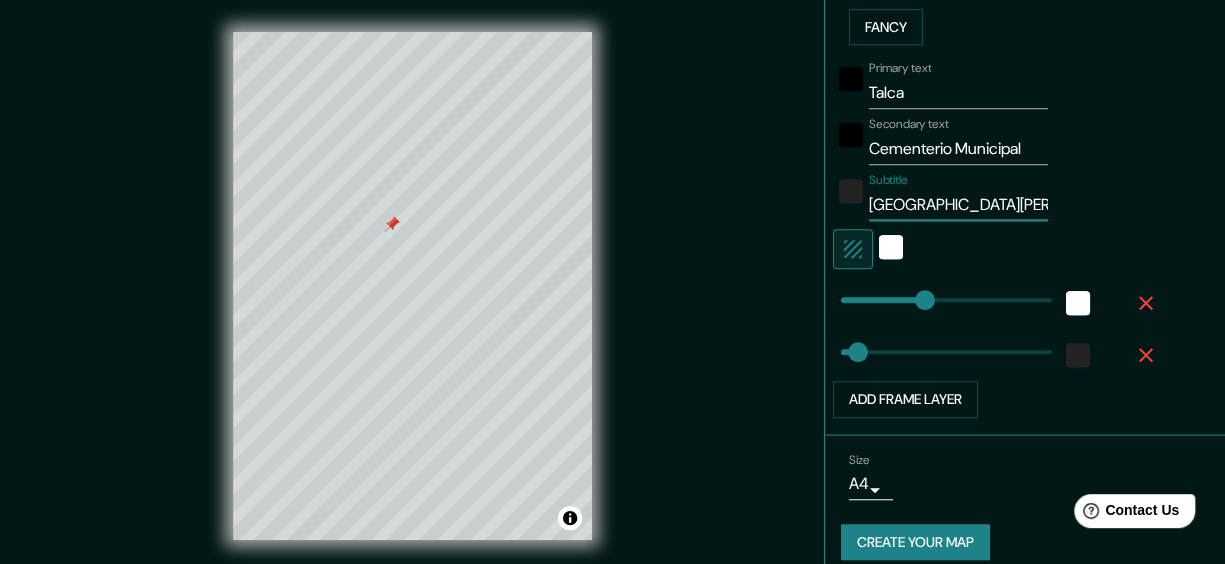 scroll, scrollTop: 571, scrollLeft: 0, axis: vertical 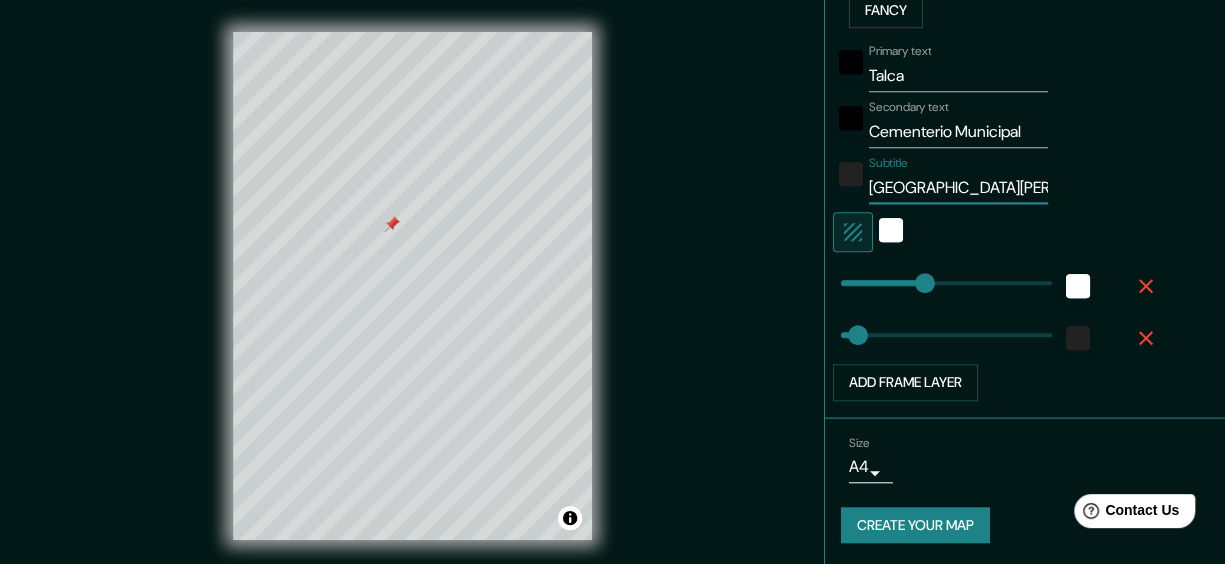 click on "Create your map" at bounding box center [915, 525] 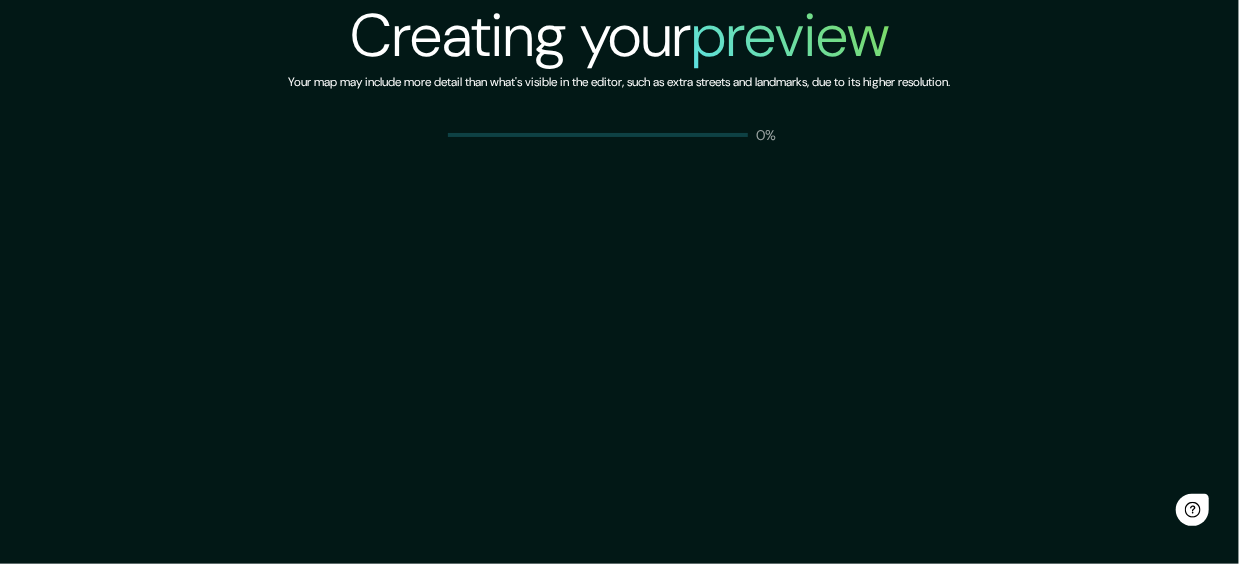 scroll, scrollTop: 0, scrollLeft: 0, axis: both 